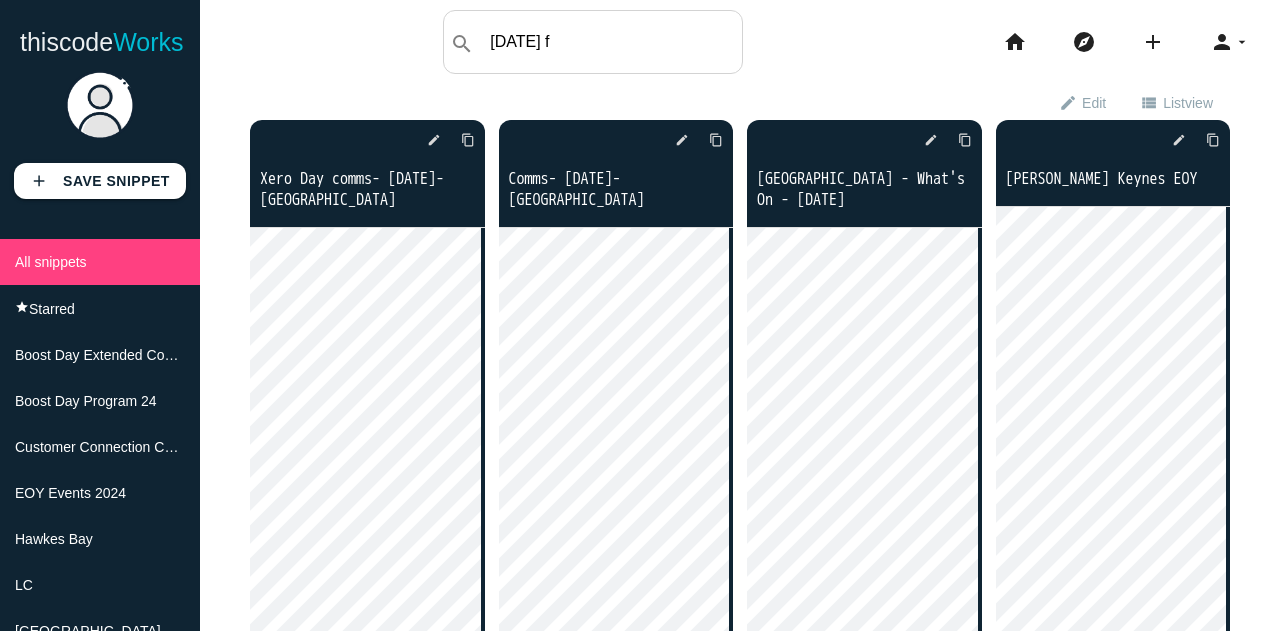 scroll, scrollTop: 0, scrollLeft: 0, axis: both 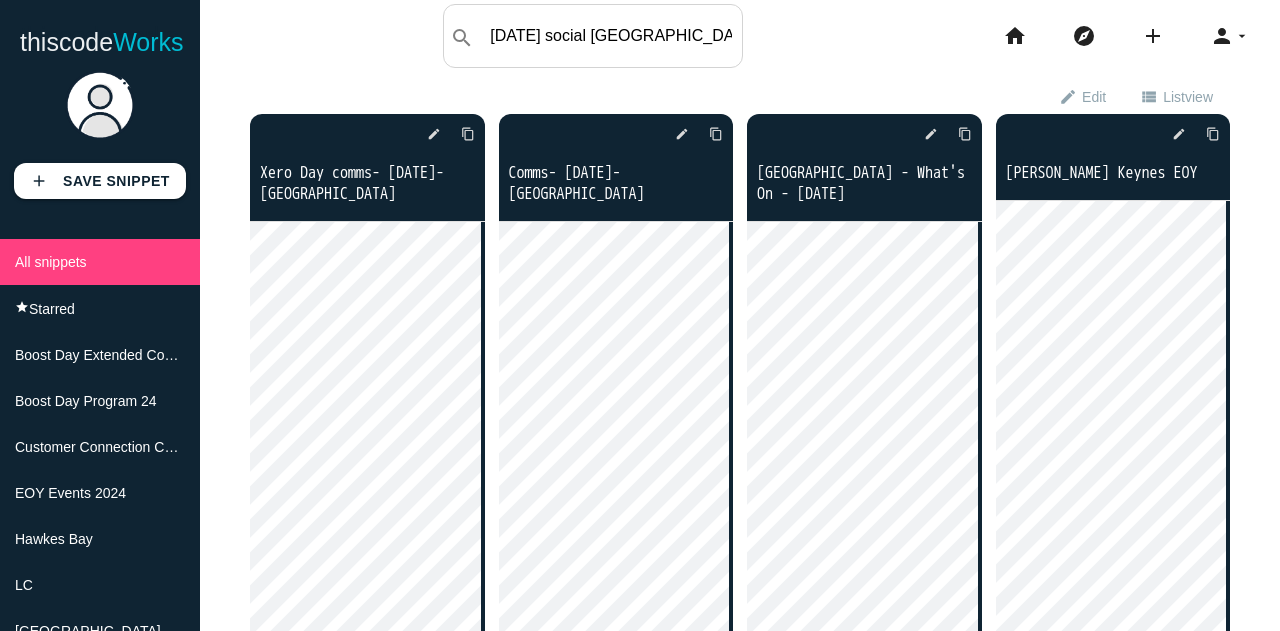type on "friday social melbourne" 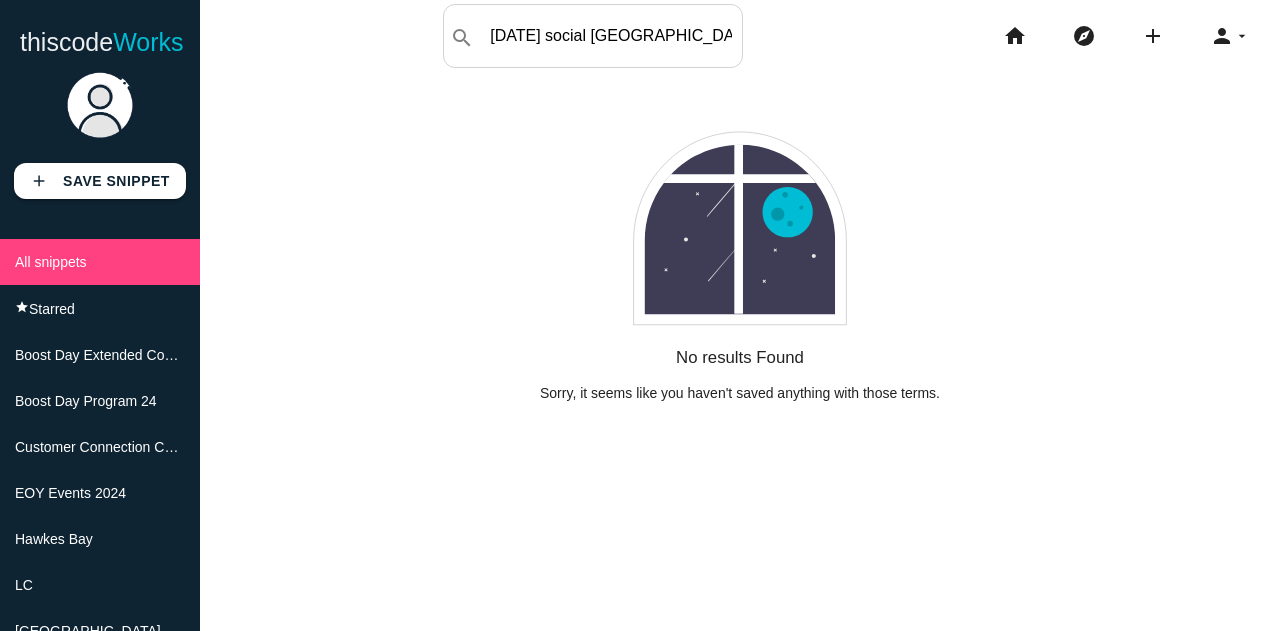 click on "friday social melbourne" at bounding box center [611, 36] 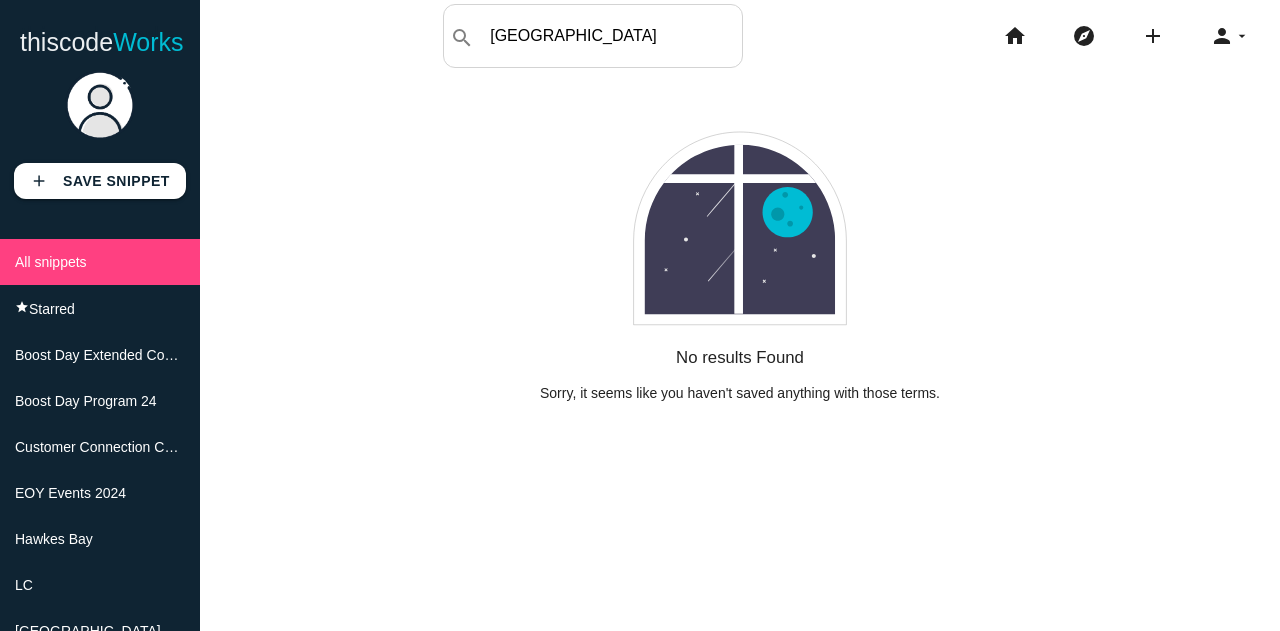 type on "melbourne" 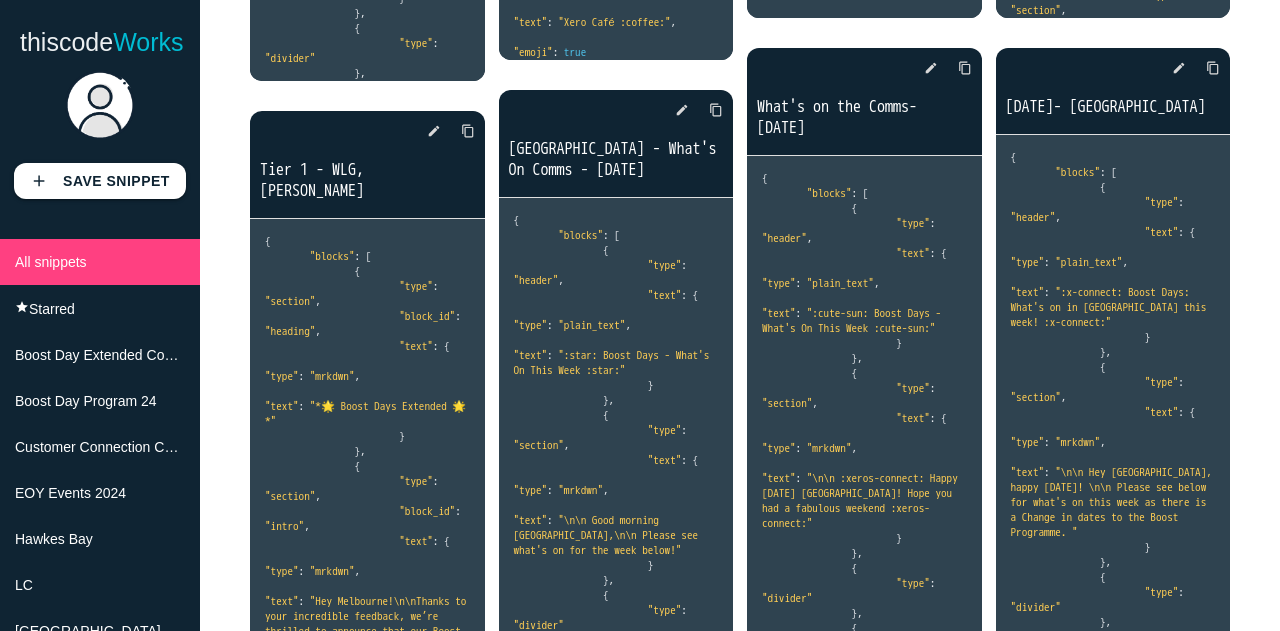 scroll, scrollTop: 5992, scrollLeft: 0, axis: vertical 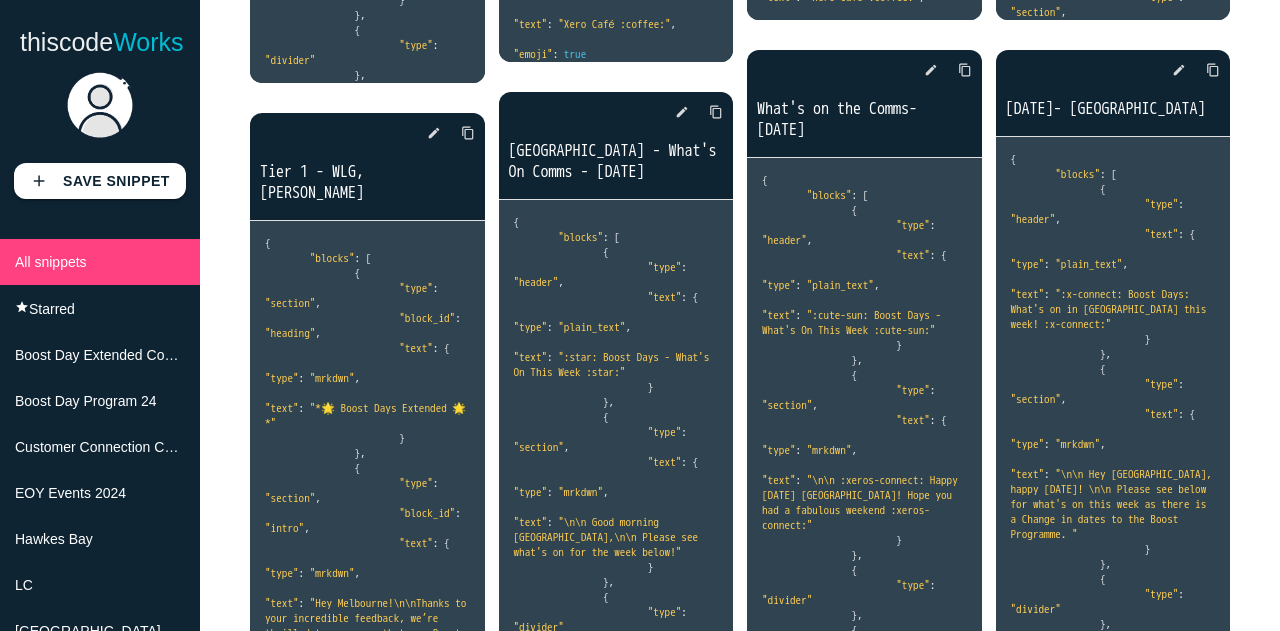 click on "Melbourne - 24th February - What's On Comms" at bounding box center (864, -5742) 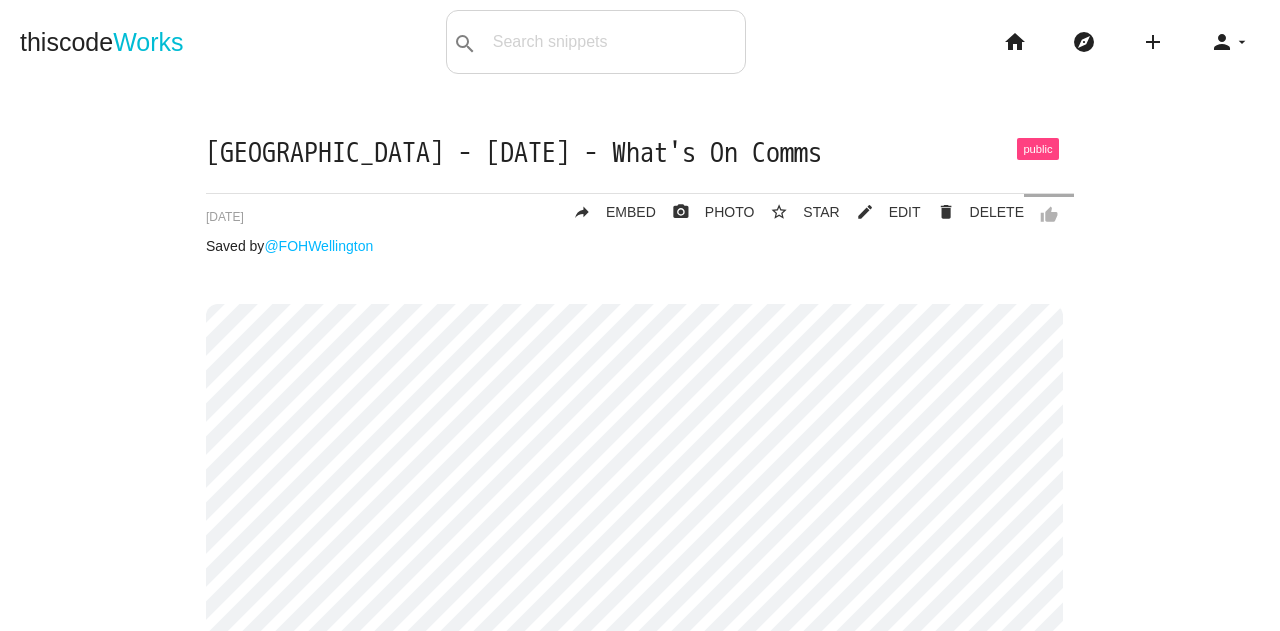 scroll, scrollTop: 0, scrollLeft: 0, axis: both 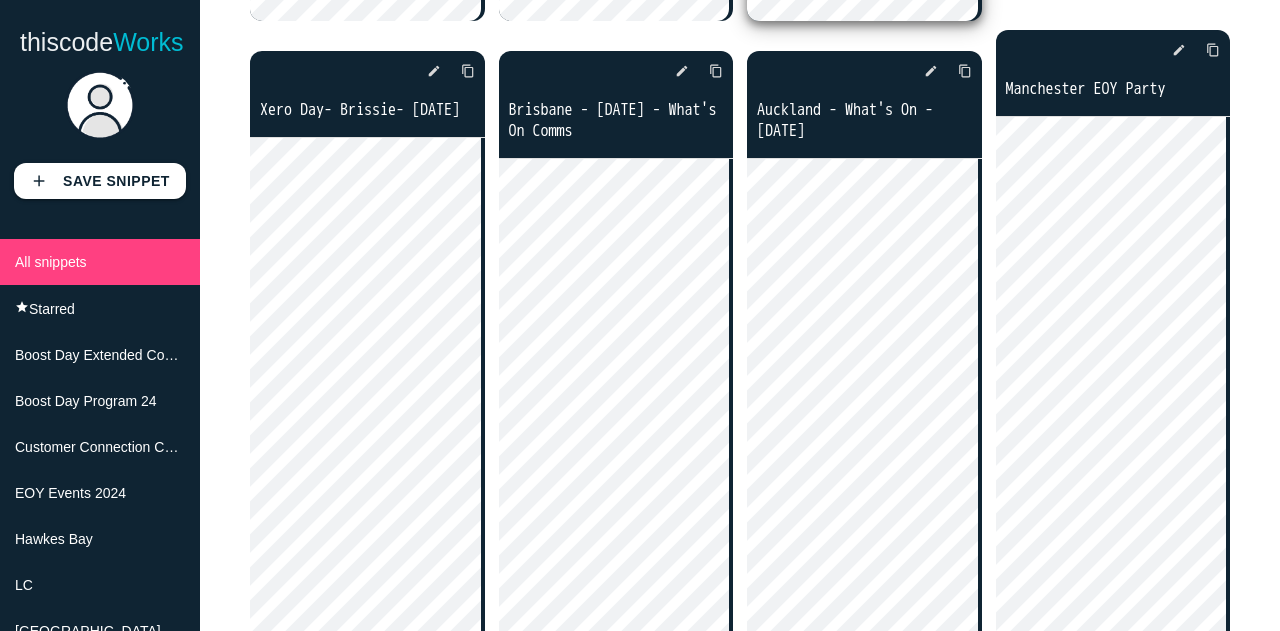 click on "edit" at bounding box center [931, -667] 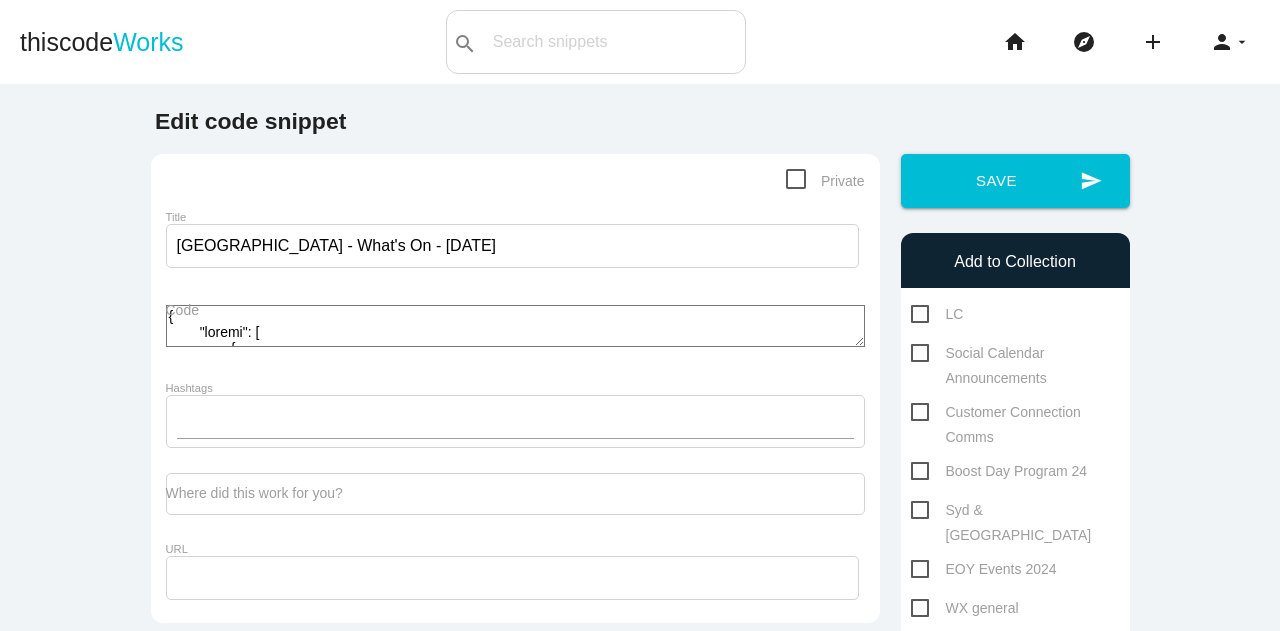 scroll, scrollTop: 0, scrollLeft: 0, axis: both 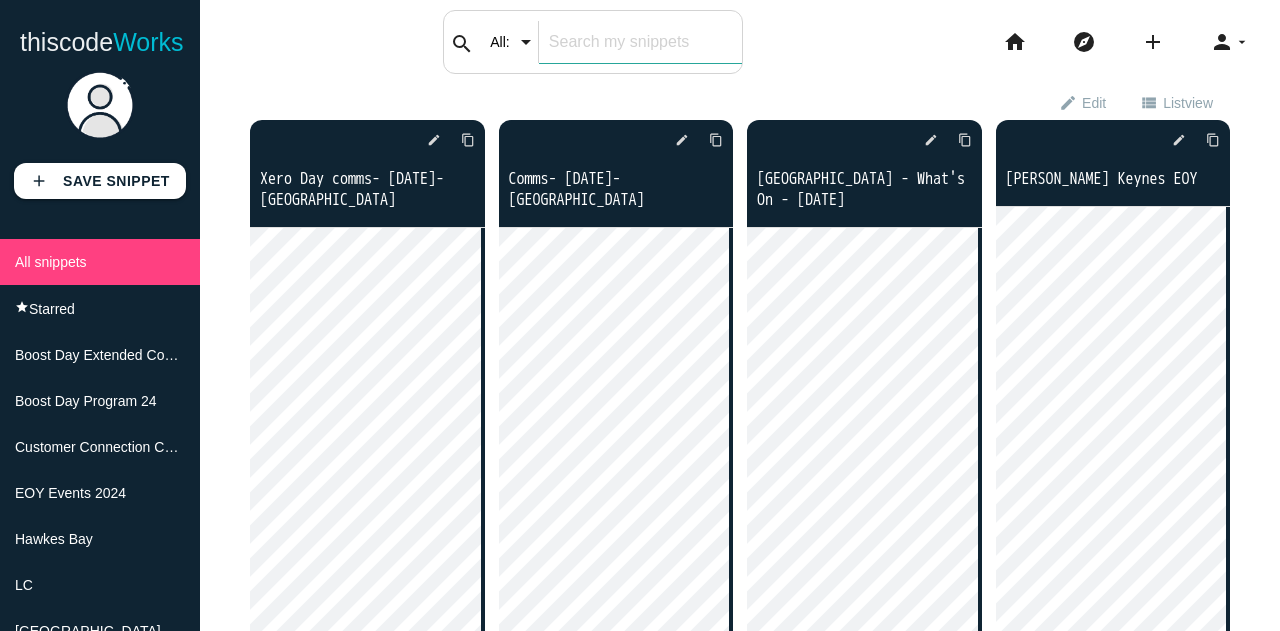 click on "search
All: All: Code: Title: Tag:
All:
Code:
Title:
Tag:" at bounding box center (593, 42) 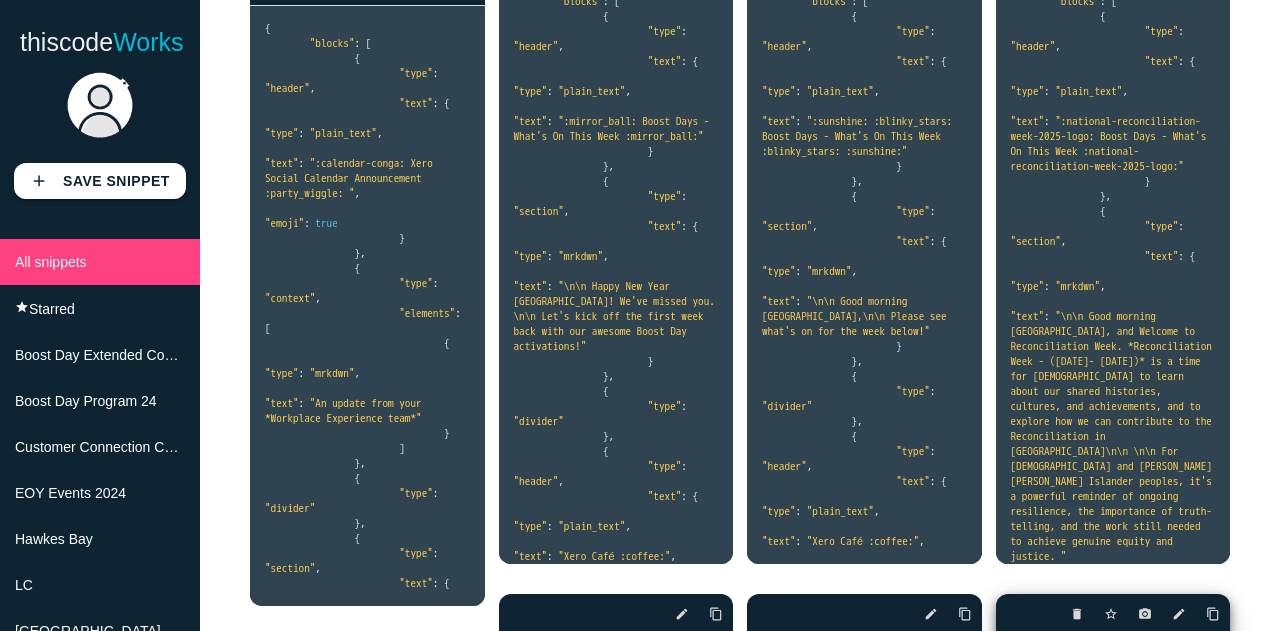 scroll, scrollTop: 0, scrollLeft: 0, axis: both 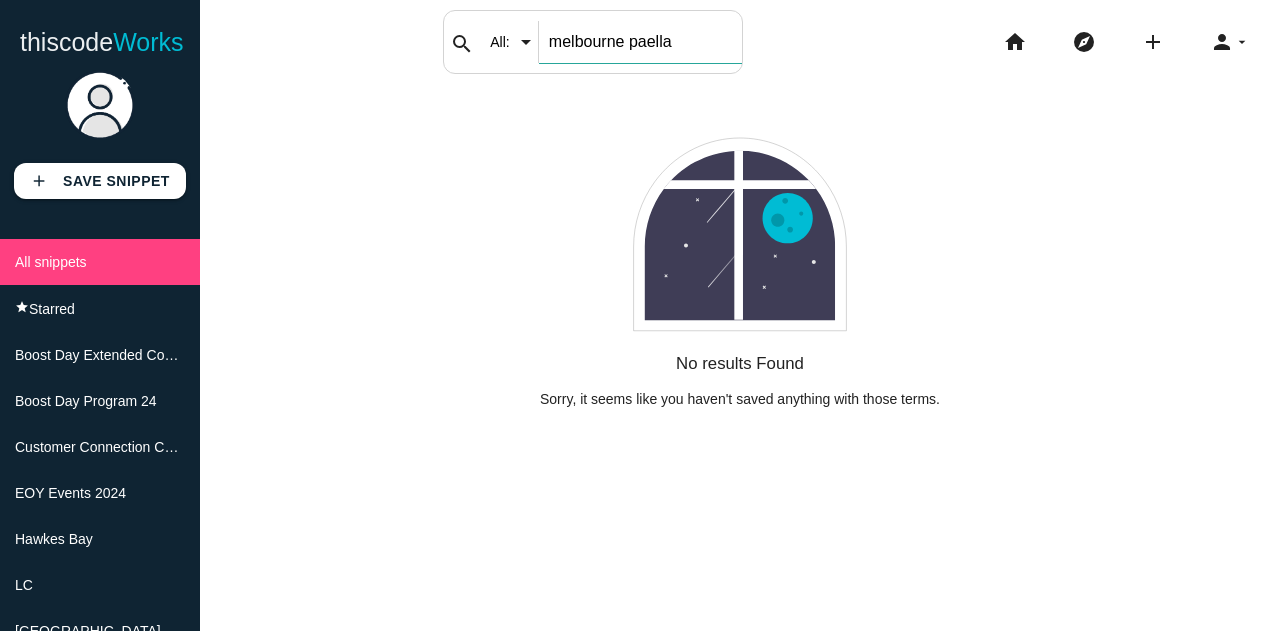 click on "melbourne paella" at bounding box center [640, 42] 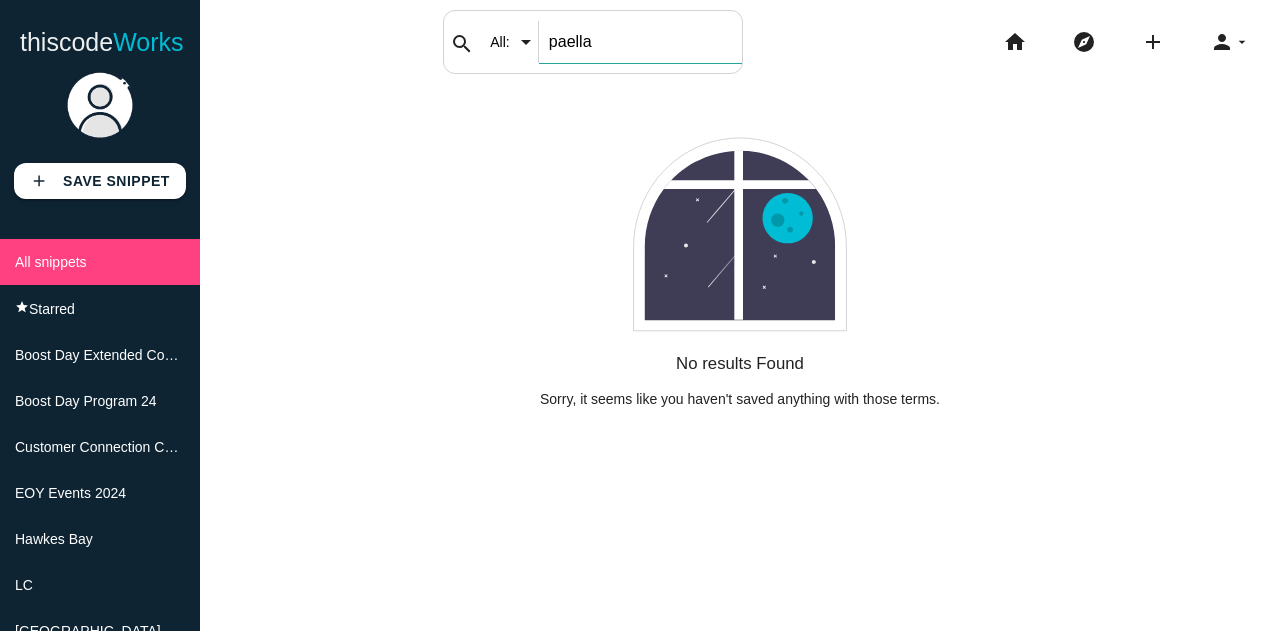 type on "paella" 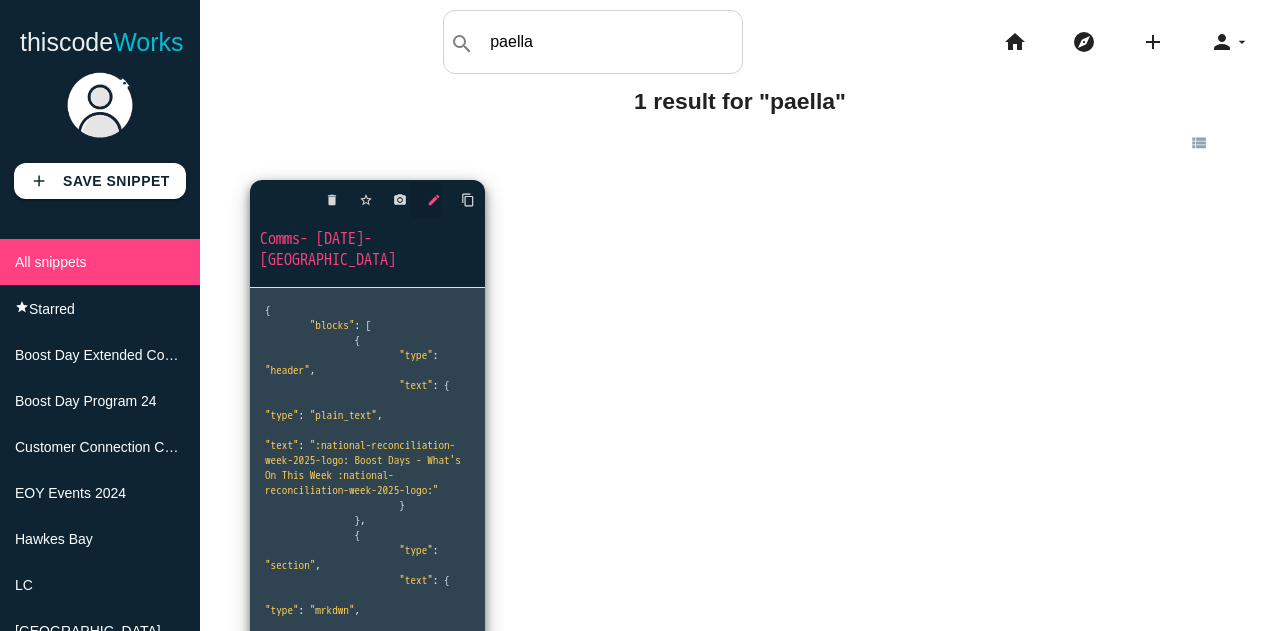 click on "edit" at bounding box center [434, 200] 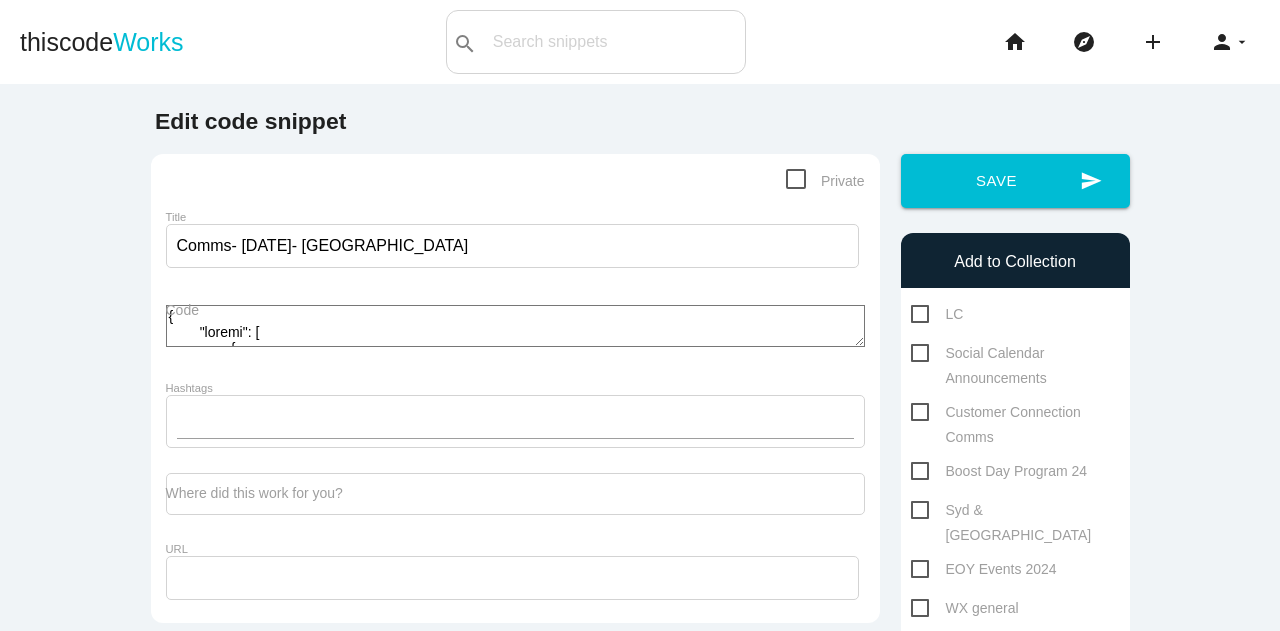scroll, scrollTop: 0, scrollLeft: 0, axis: both 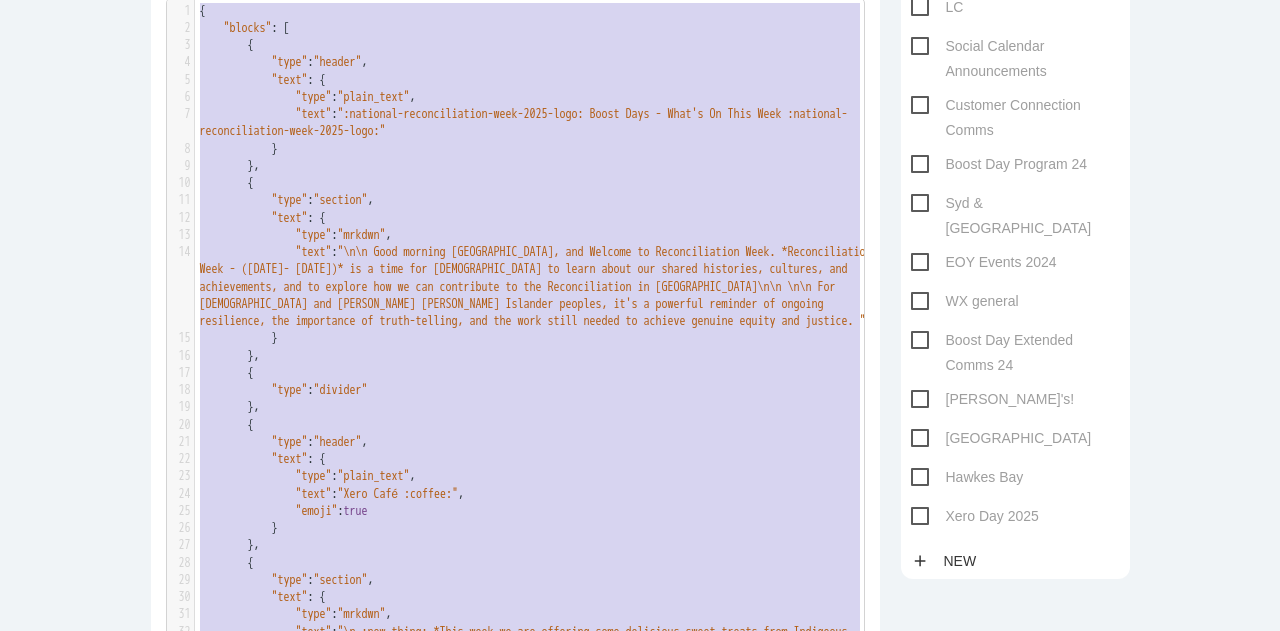 drag, startPoint x: 232, startPoint y: 598, endPoint x: 273, endPoint y: -116, distance: 715.1762 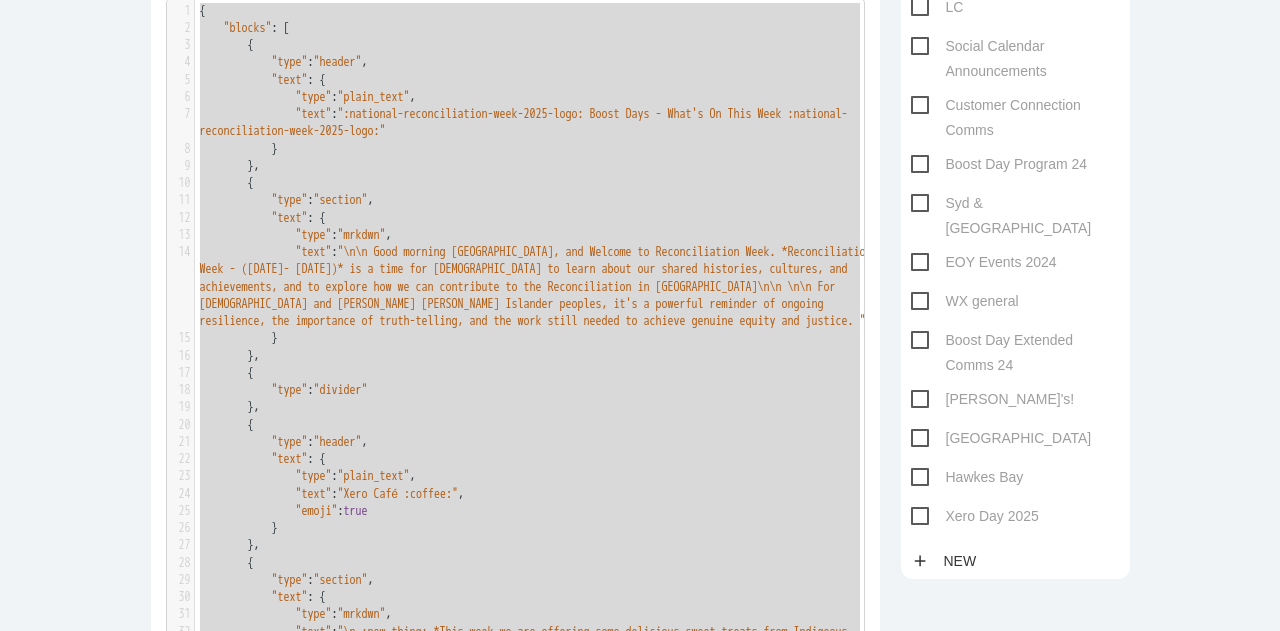 type on "{
"blocks": [
{
"type": "header",
"text": {
"type": "plain_text",
"text": ":national-reconciliation-week-2025-logo: Boost Days - What's On This Week :national-reconciliation-week-2025-logo:"
}
},
{
"type": "section",
"text": {
"type": "mrkdwn",
"text": "\n\n Good morning Melbourne, and Welcome to Reconciliation Week. *Reconciliation Week - (27th May- 3rd June)* is a time for Australians to learn about our shared histories, cultures, and achievements, and to explore how we can contribute to the Reconciliation in Australia.\n\n \n\n For Aboriginal and Torres Strait Islander peoples, it's a powerful reminder of ongoing resilience, the importance of truth-telling, and the work still needed to achieve genuine equity and justice. "
}
},
{
"type": "divider"
},
{
"type": "header",
"text": {
"type": "plain_text",
"text": "Xero Café :coffee:",
"emoji": true
}
},
{
"type": "section",
"text": {
"type": "mrkdwn",
"text": "\n :new..." 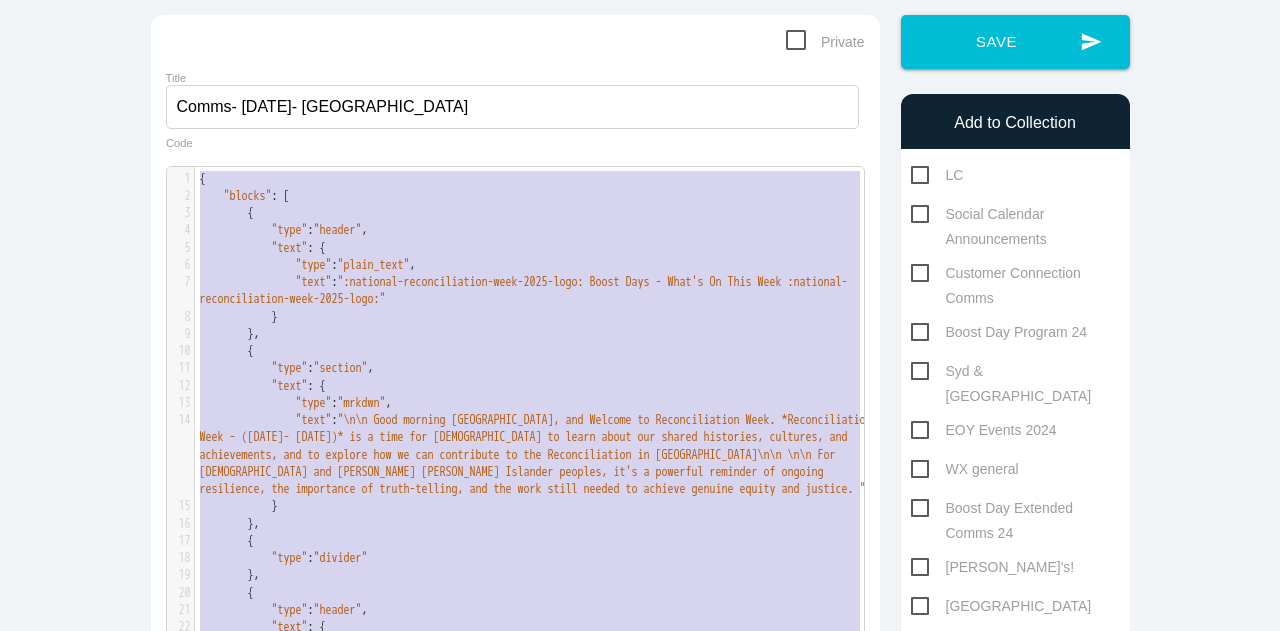 scroll, scrollTop: 140, scrollLeft: 0, axis: vertical 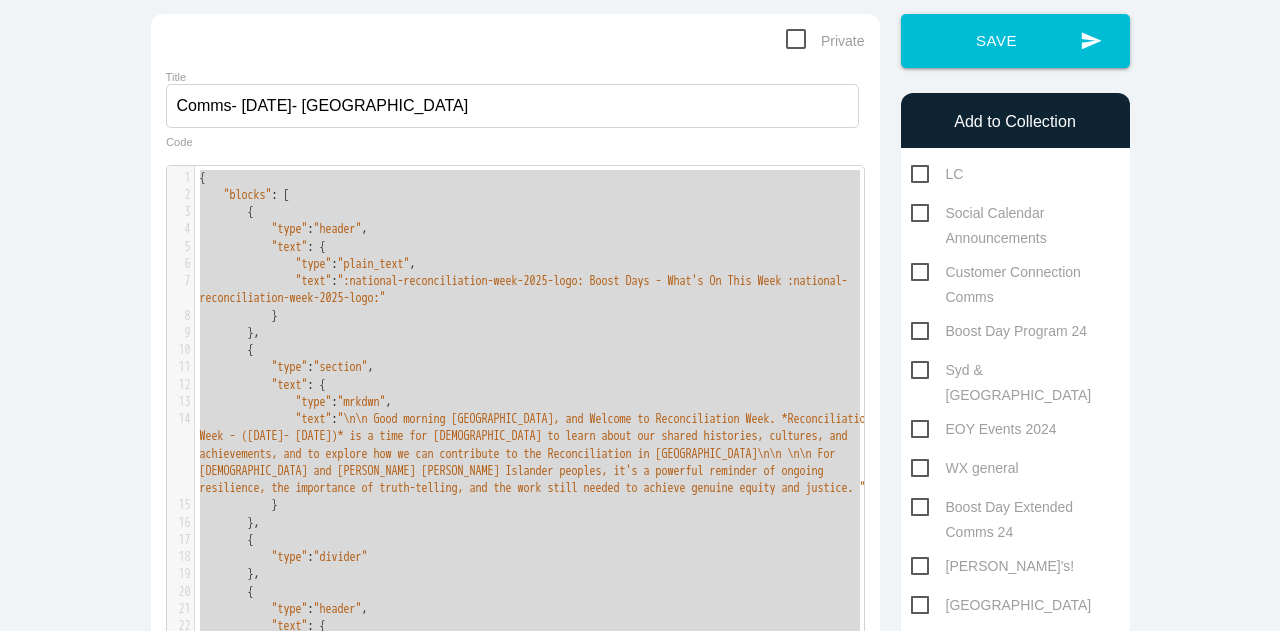 click on "[PERSON_NAME]'s!" at bounding box center (993, 566) 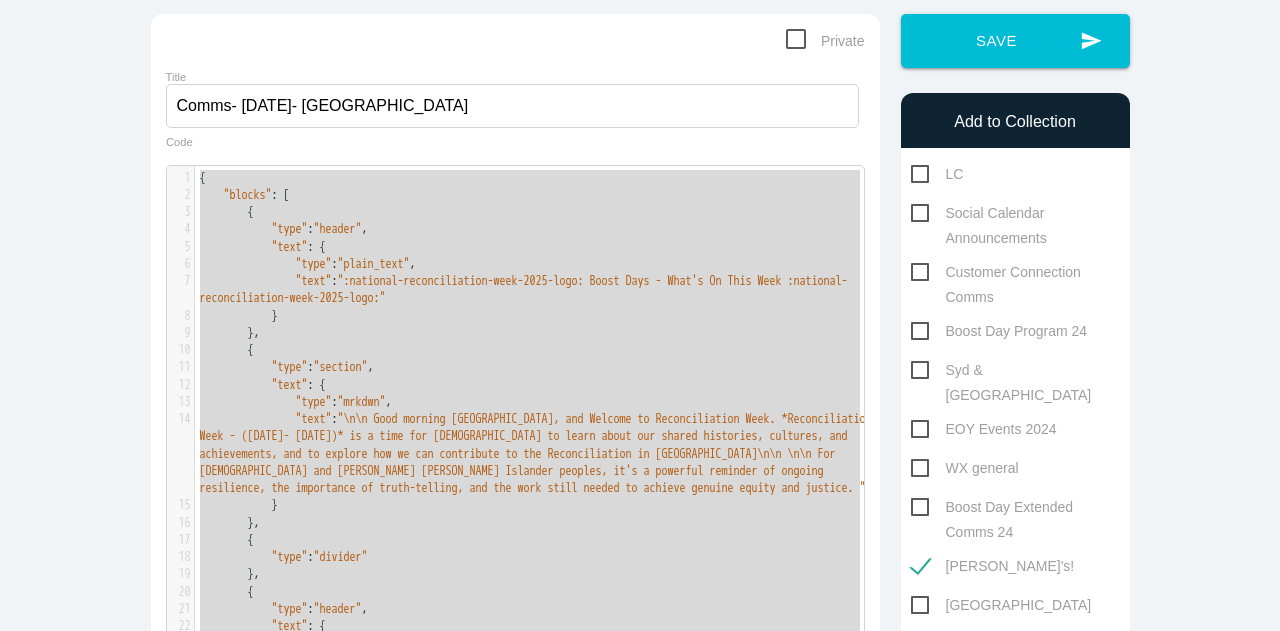 click on "[PERSON_NAME]'s!" at bounding box center [993, 566] 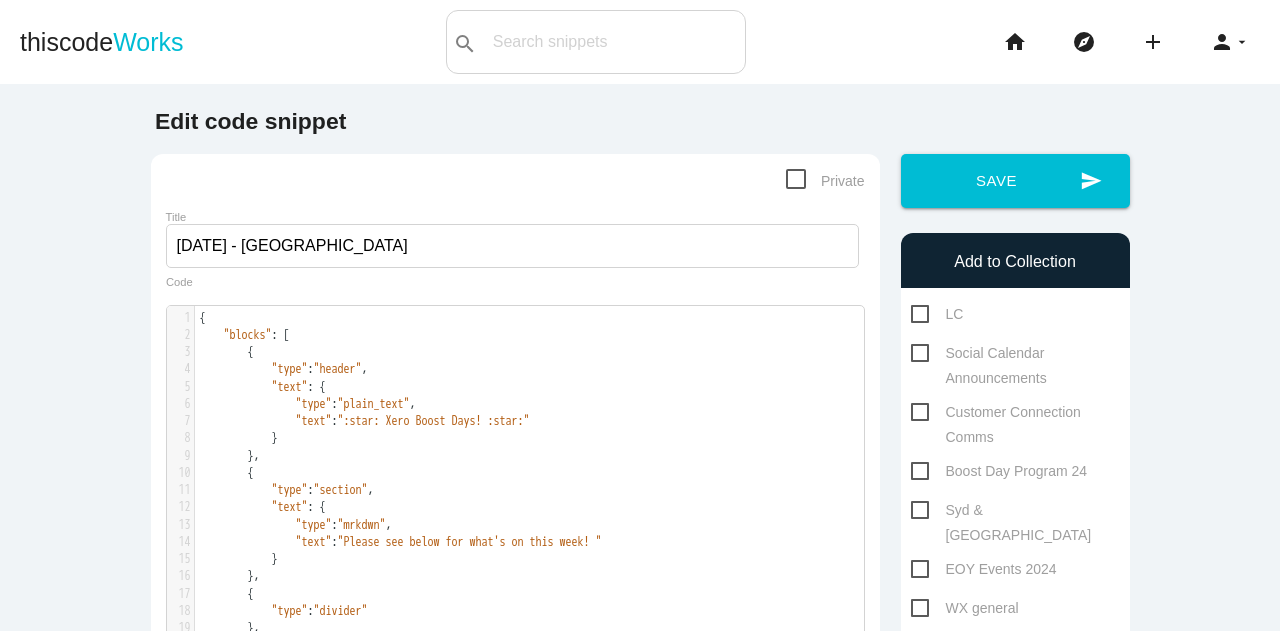 scroll, scrollTop: 0, scrollLeft: 0, axis: both 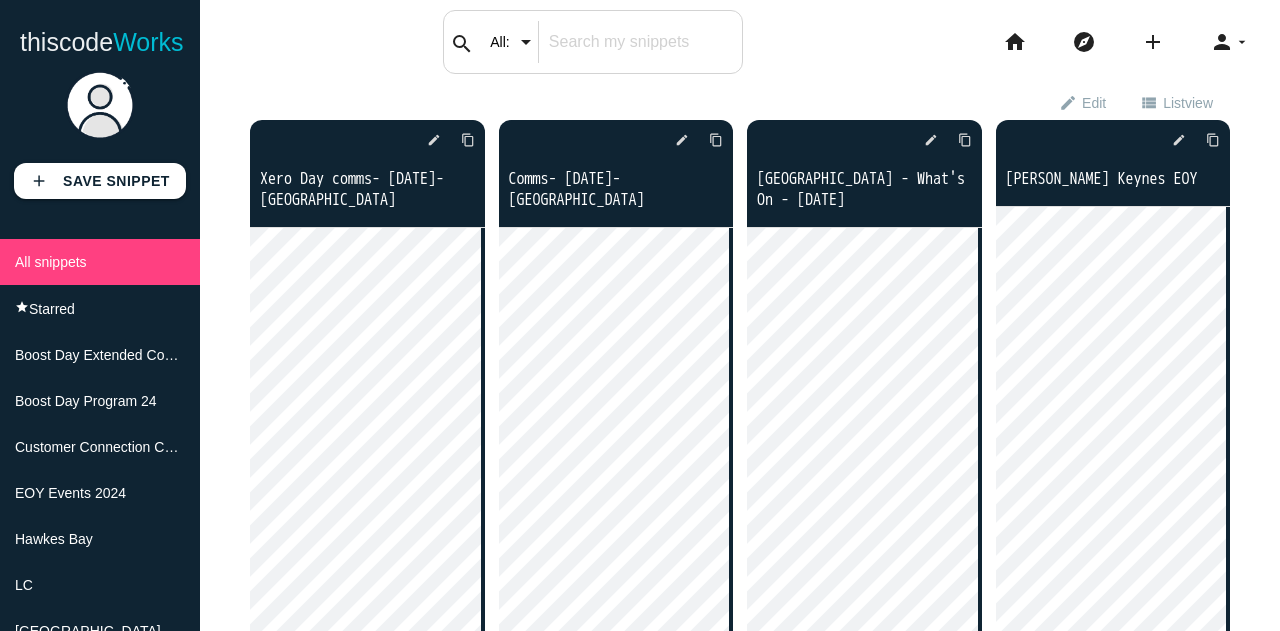 click on "All:" at bounding box center [517, 42] 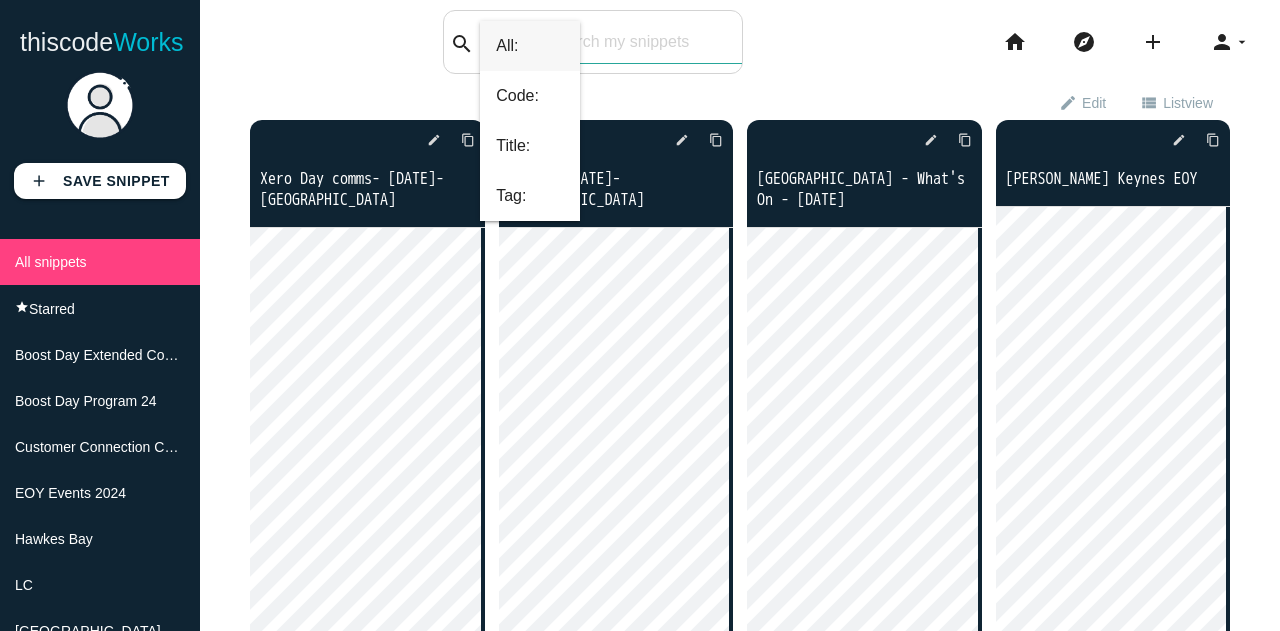 click at bounding box center (640, 42) 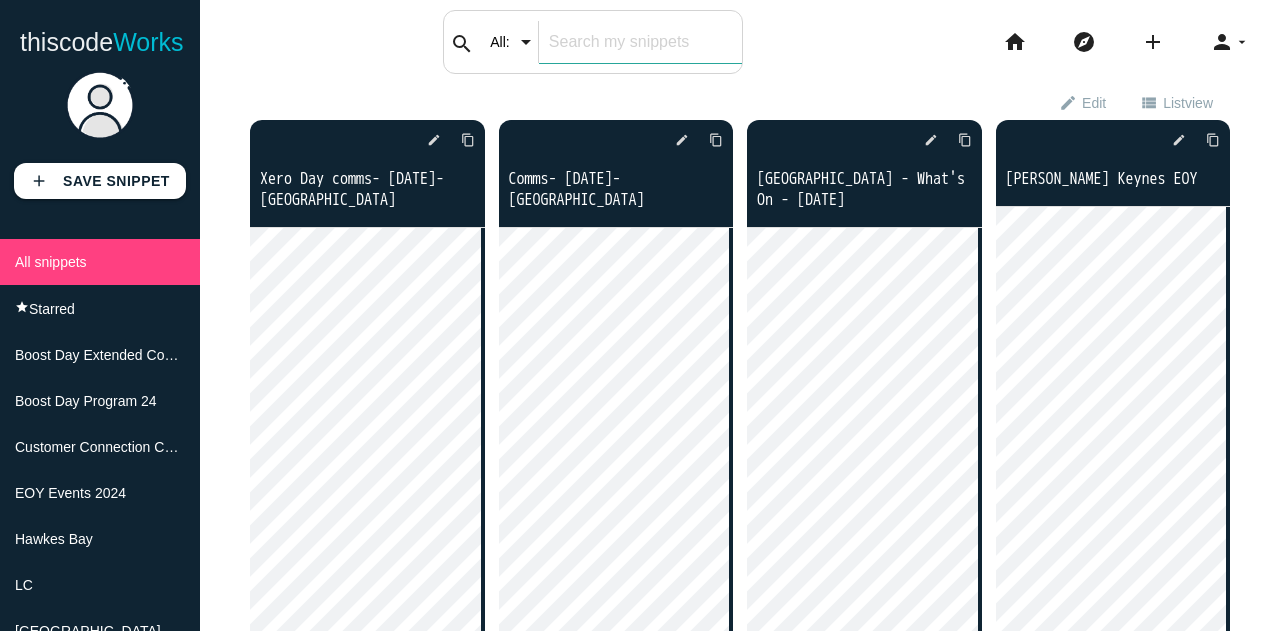 click at bounding box center [640, 42] 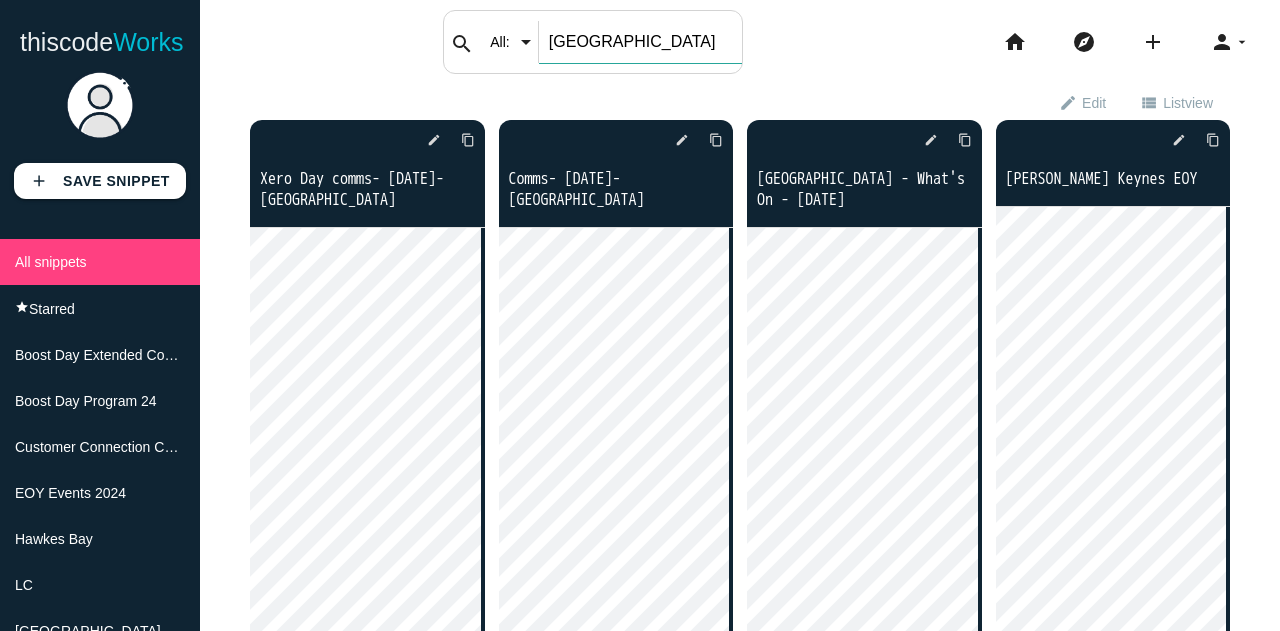 type on "wellington" 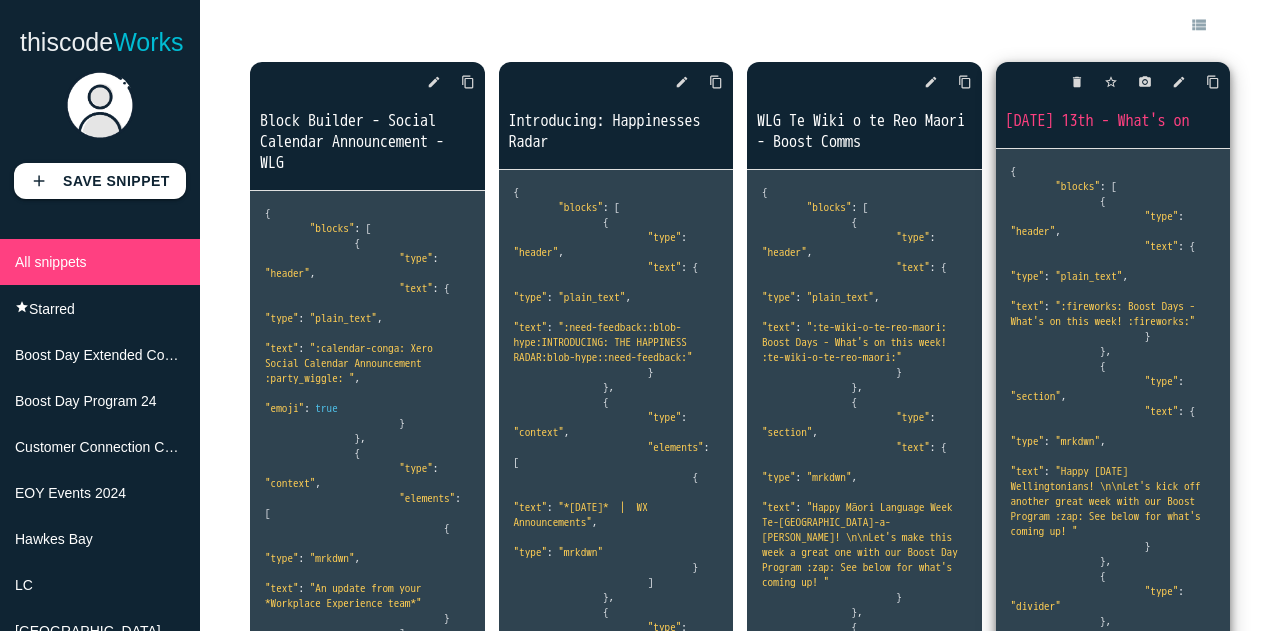 scroll, scrollTop: 117, scrollLeft: 0, axis: vertical 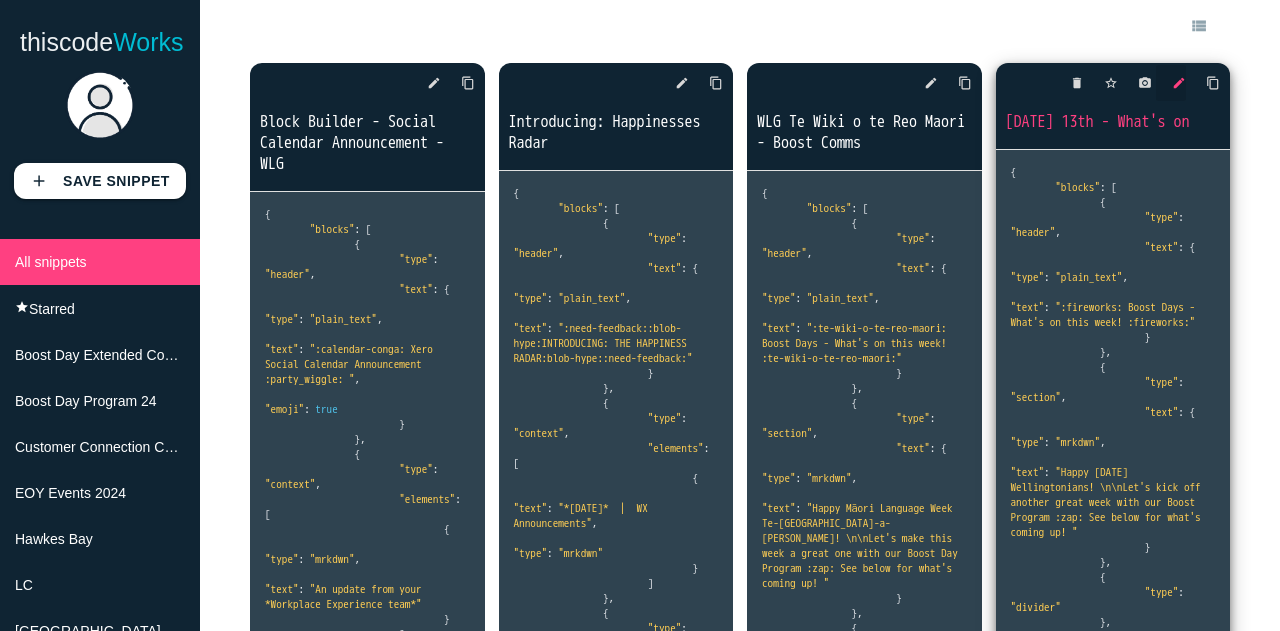 click on "edit" at bounding box center [1179, 83] 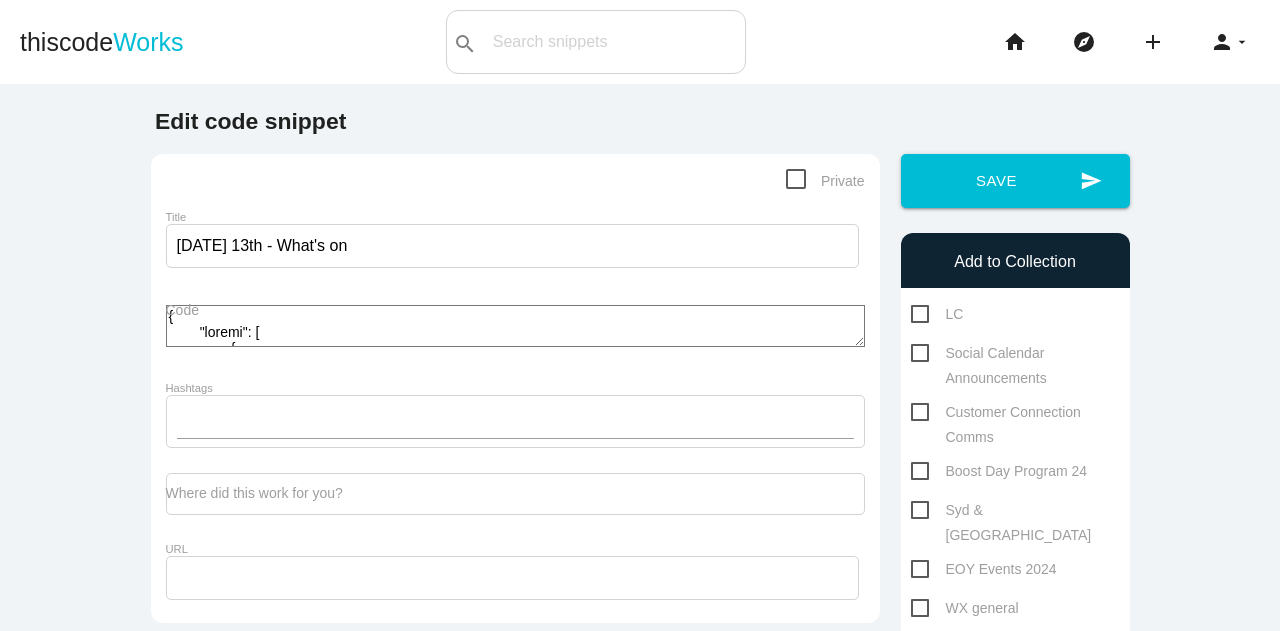 scroll, scrollTop: 0, scrollLeft: 0, axis: both 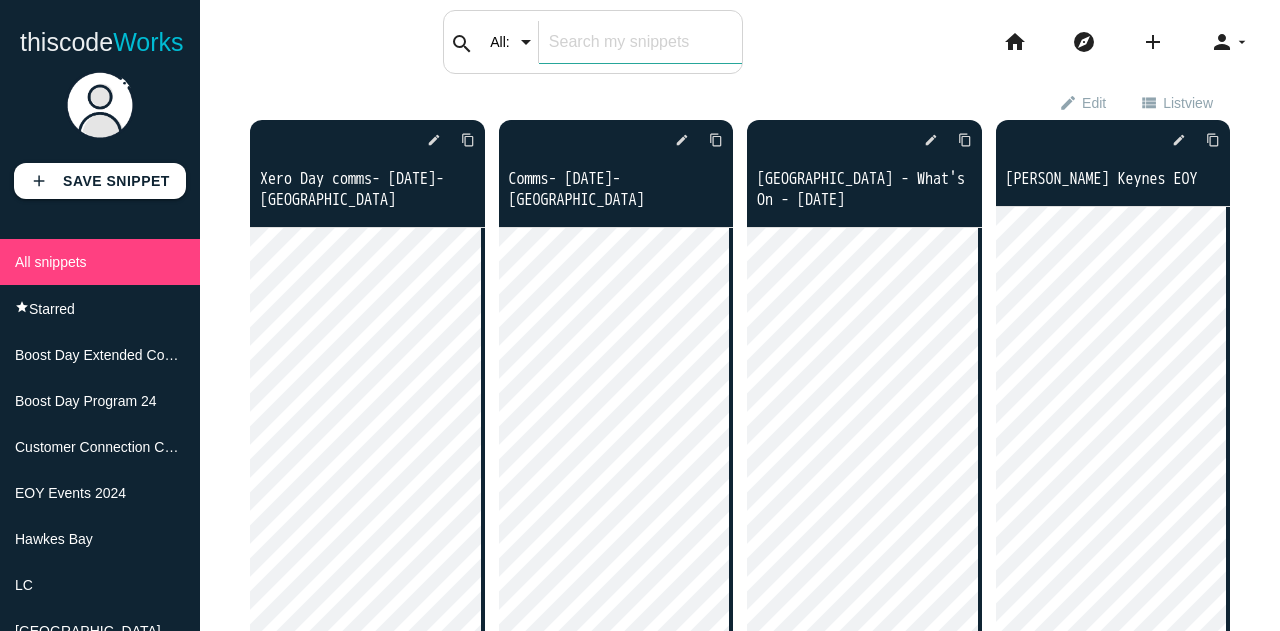 click at bounding box center [640, 42] 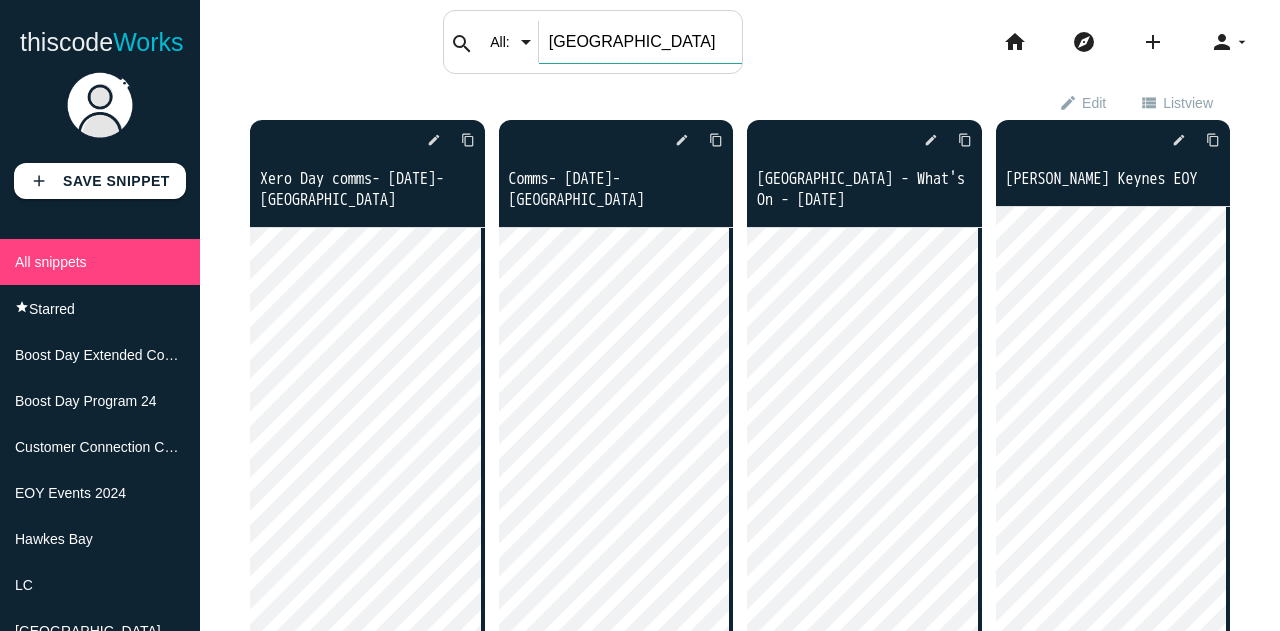 type on "brisbane" 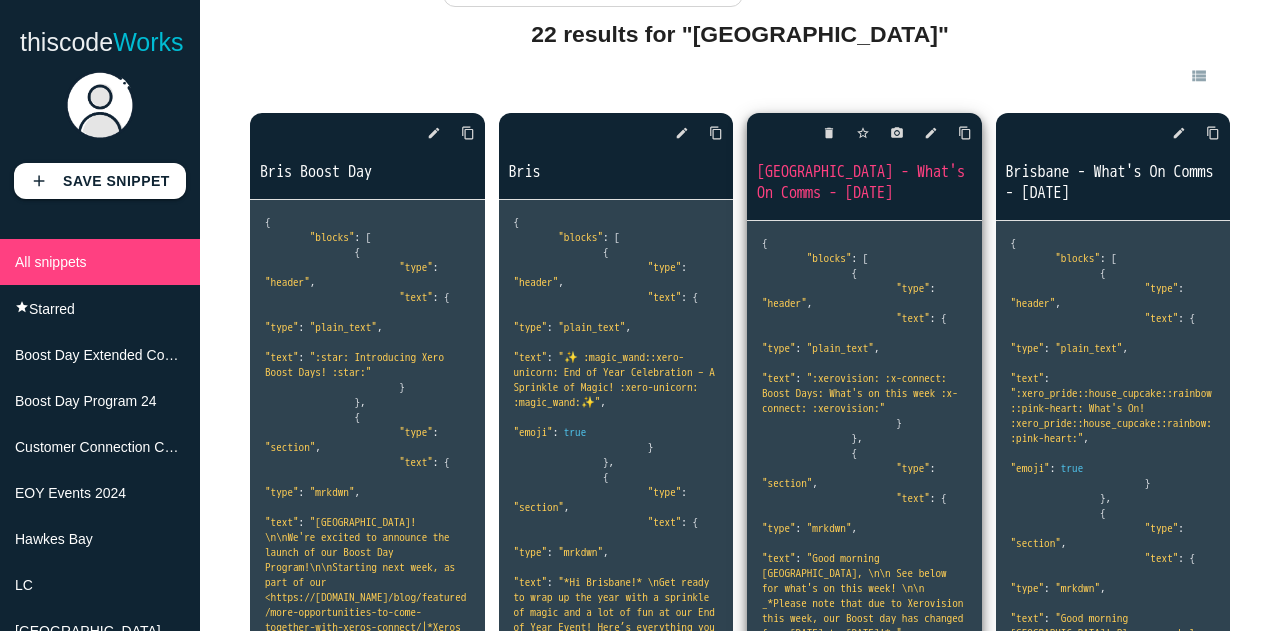 scroll, scrollTop: 66, scrollLeft: 0, axis: vertical 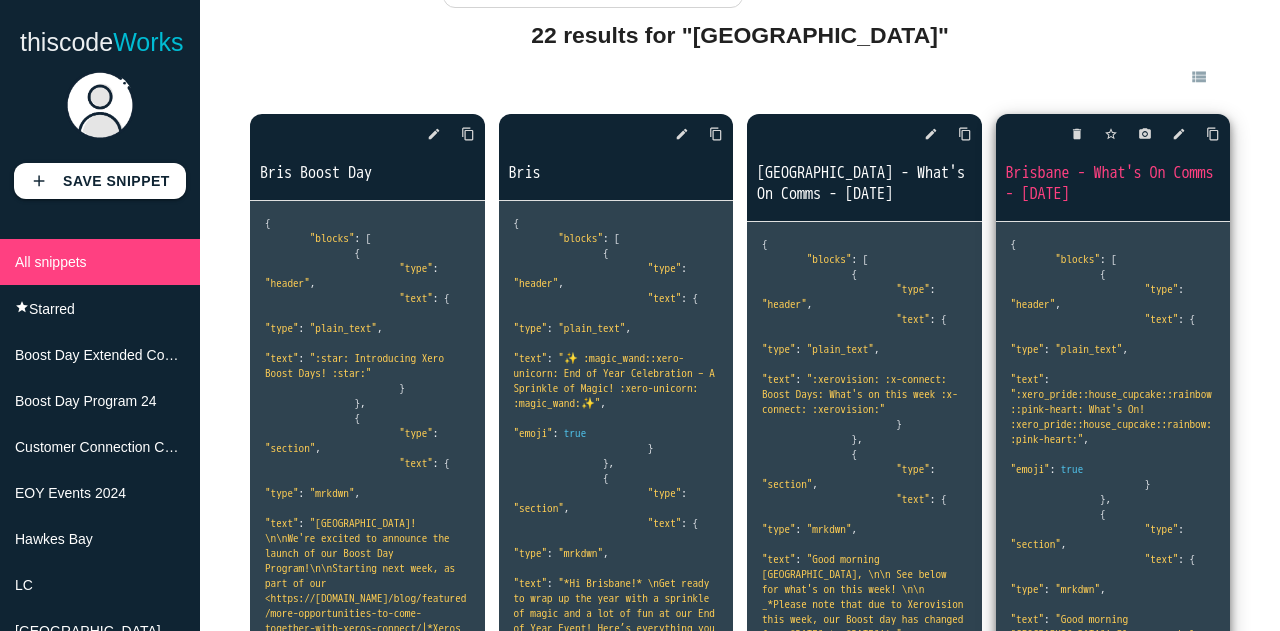 click on "Brisbane - What's On Comms - [DATE]" at bounding box center [1113, 184] 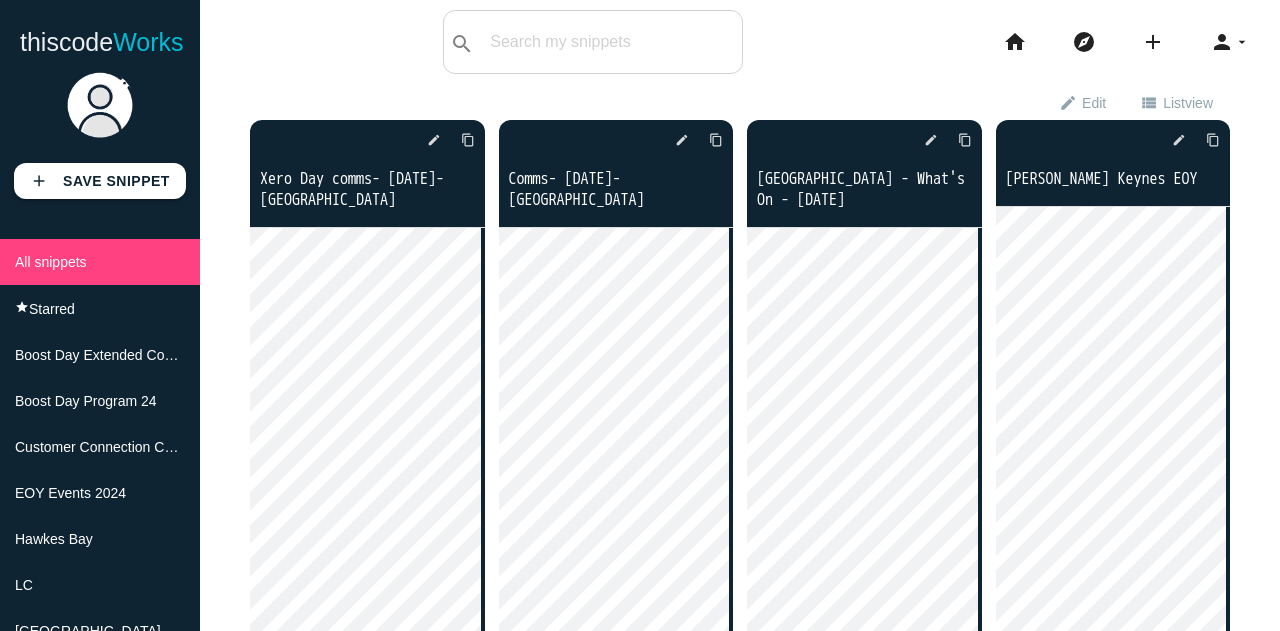 scroll, scrollTop: 0, scrollLeft: 0, axis: both 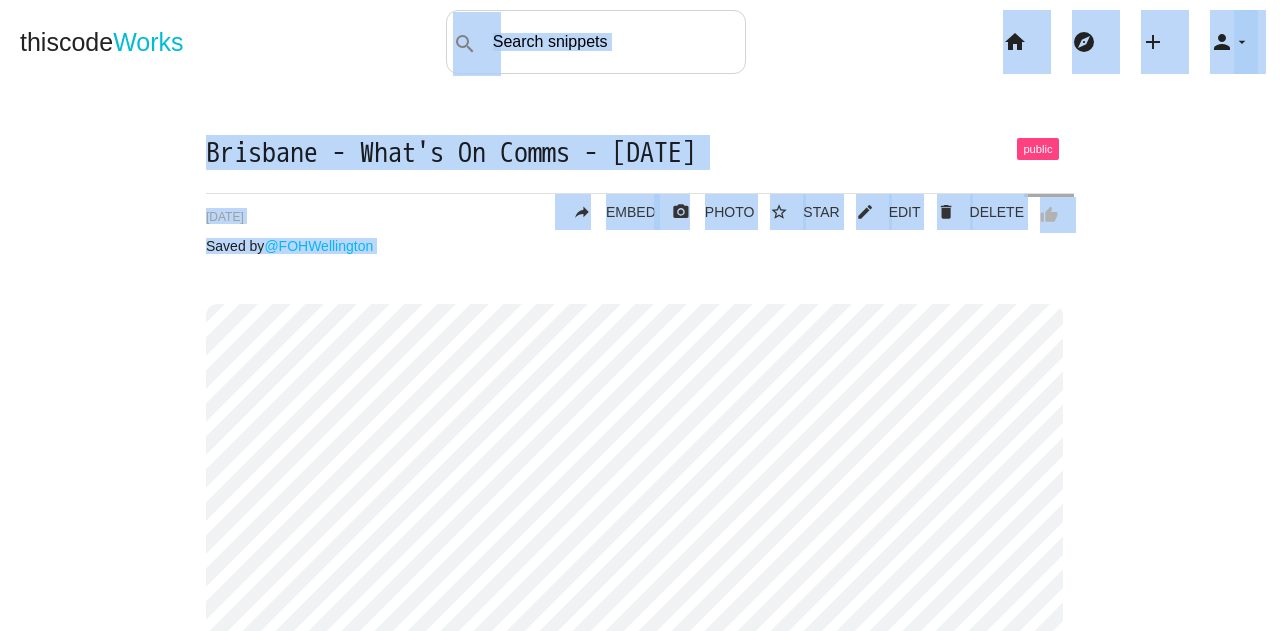 click on "thiscode Works
search
All: All: Code: Title: Tag:
All:
Code:
Title:
Tag:
search
home
explore
add
code Snippet
link Link
person arrow_drop_down menu
Dashboard
Explore
person_outline Profile
brightness_2 Dark mode
settings Settings
message Contact support
exit_to_app Logout
[GEOGRAPHIC_DATA] - What's On Comms - [DATE]" at bounding box center (640, 315) 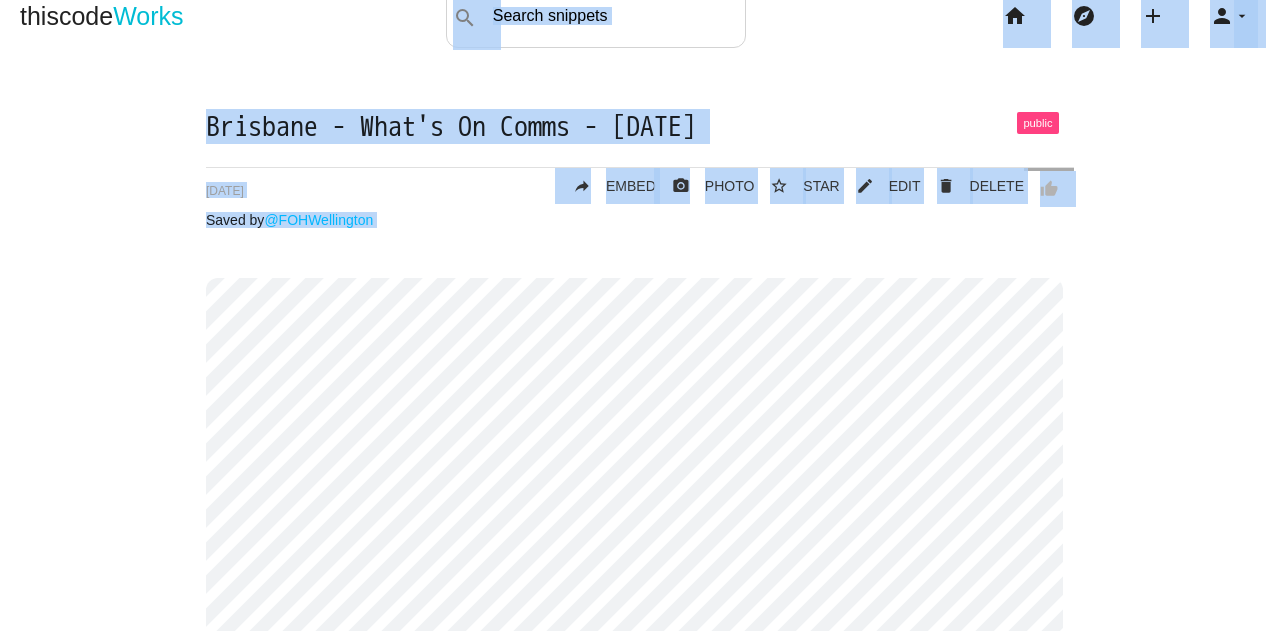 scroll, scrollTop: 0, scrollLeft: 0, axis: both 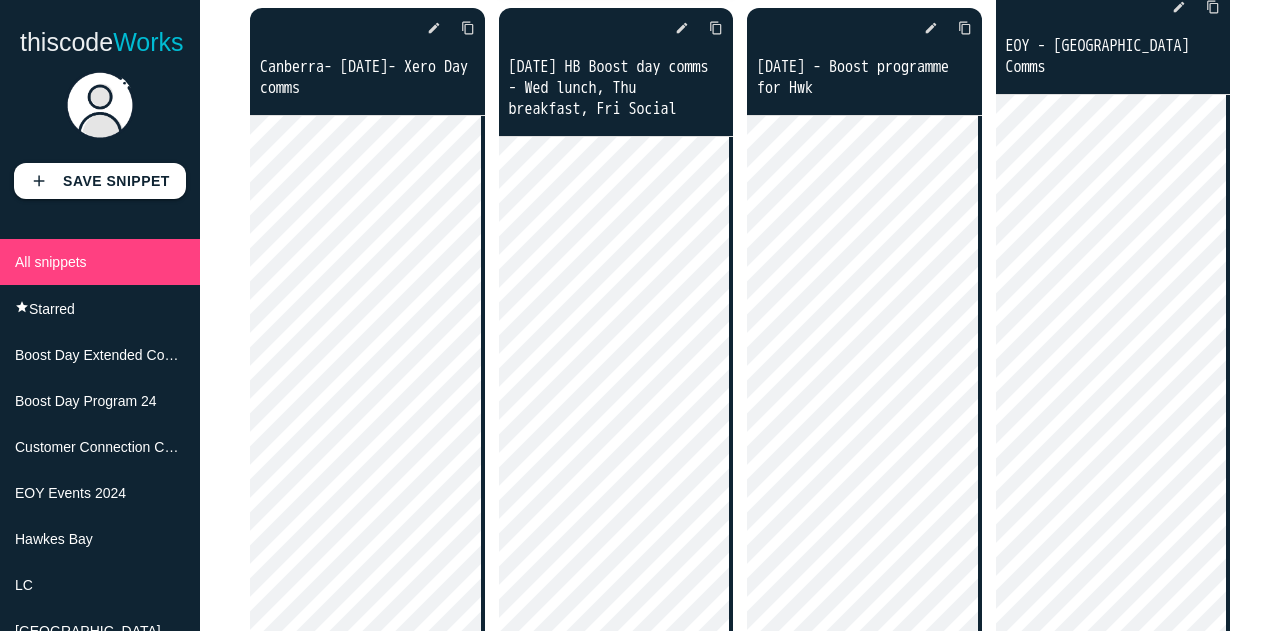 click on "edit" at bounding box center [682, -689] 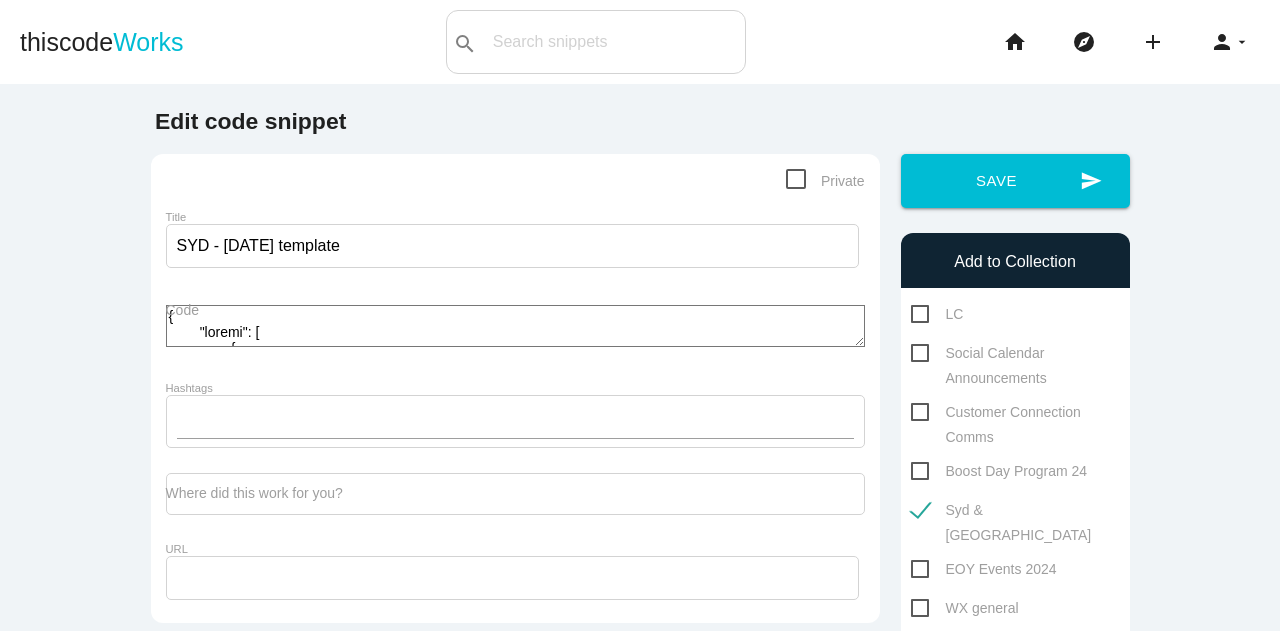 scroll, scrollTop: 0, scrollLeft: 0, axis: both 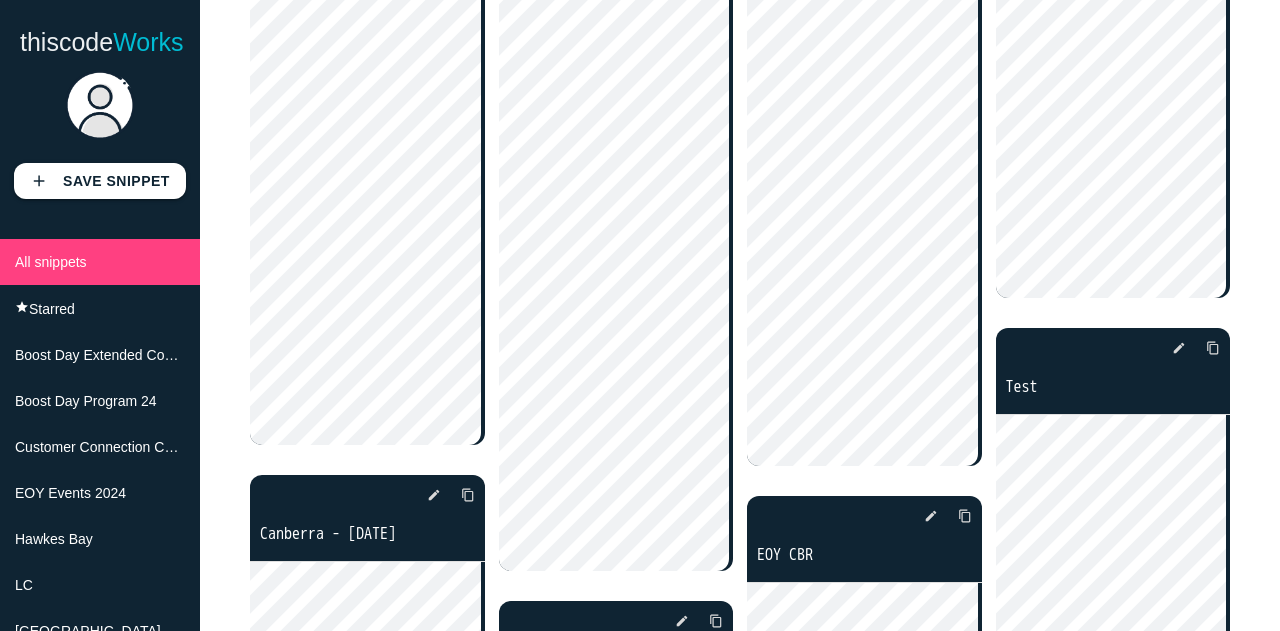 click on "edit" at bounding box center (682, -834) 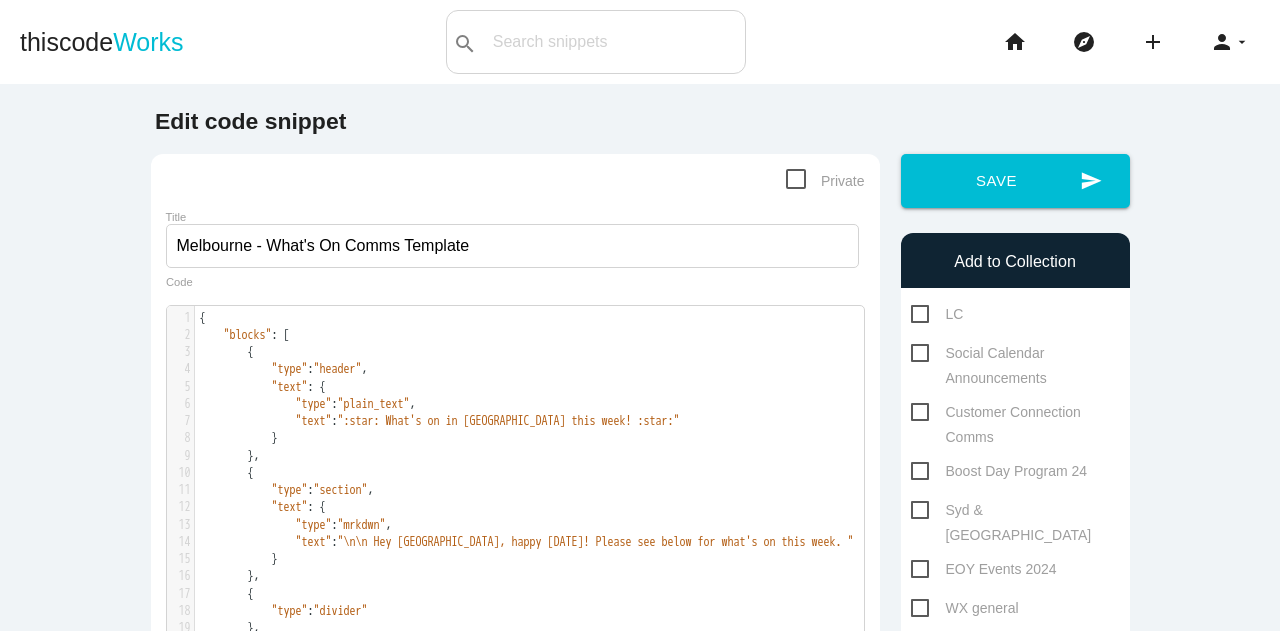 scroll, scrollTop: 0, scrollLeft: 0, axis: both 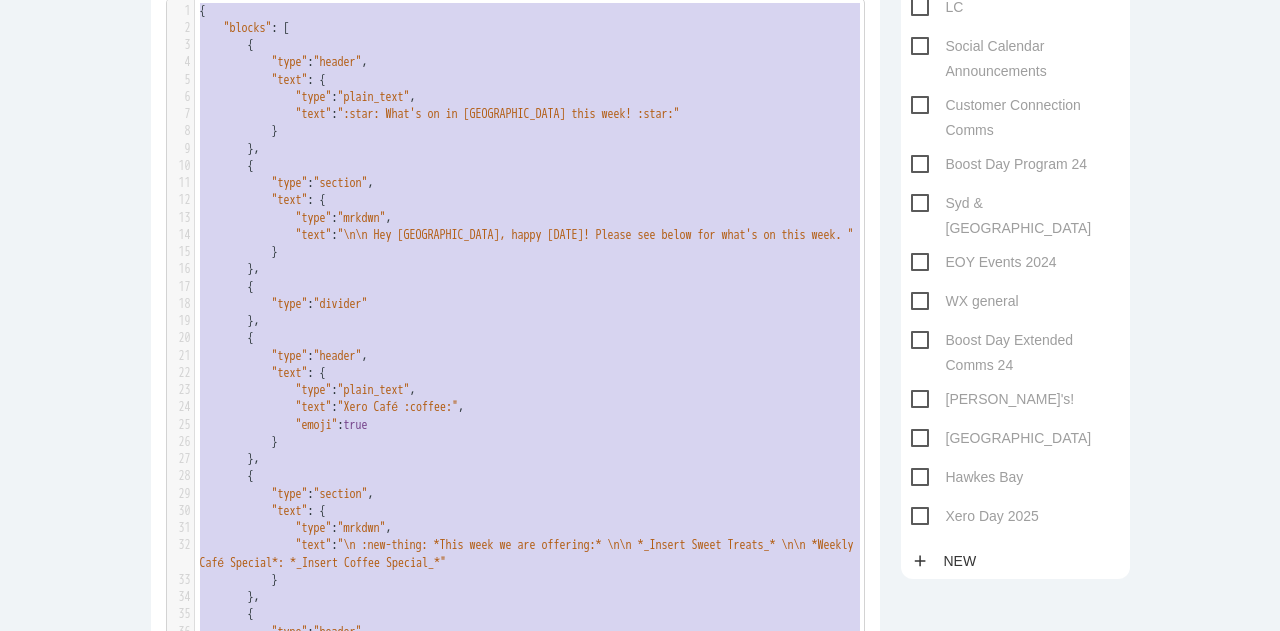 drag, startPoint x: 244, startPoint y: 451, endPoint x: 257, endPoint y: -81, distance: 532.1588 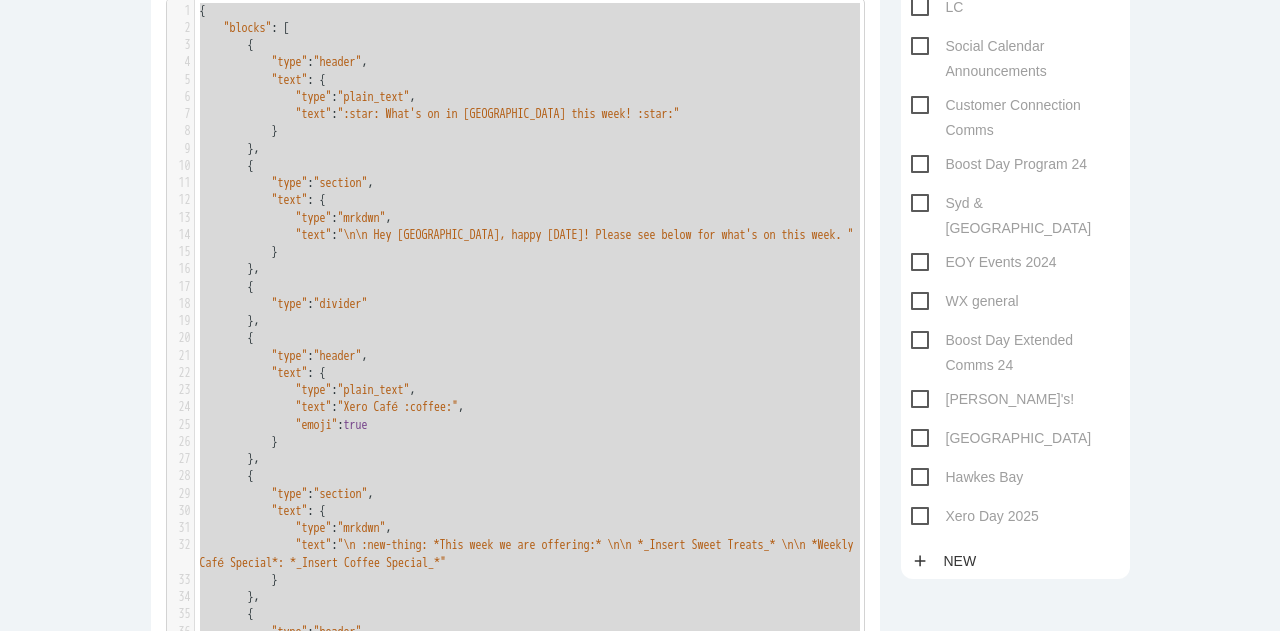 type on "{
"loremi": [
{
"dolo": "sitame",
"cons": {
"adip": "elits_doei",
"temp": ":inci: Utla'e do ma Aliquaeni admi veni! :quis:"
}
},
{
"nost": "exercit",
"ulla": {
"labo": "nisial",
"exea": "\c\c Dui Auteirure, inrep Volupt! Velite cil fugia nul pari'e si occa cupi. "
}
},
{
"nonp": "suntcul"
},
{
"quio": "deseru",
"moll": {
"anim": "idest_labo",
"pers": "Unde Omni :istena:",
"error": volu
}
},
{
"accu": "dolorem",
"laud": {
"tota": "remape",
"eaqu": "\i :qua-abill: *Inve veri qu arc beataevi:* \d\e *_Nemoen Ipsam Quiavo_* \a\a *Oditfu Cons Magnido*: *_Eosrat Sequin Nequepo_*"
}
},
{
"quis": "dolore",
"adip": {
"numq": "eiusm_temp",
"inci": " Magnamqua, 67et Minussolu :nobiseli-opti-34:",
"cumqu": nihi
}
},
{
"impe": "quoplac",
"face": {
"poss": "assume",
"repe": "\t\a:quibu: *Offic*: Debi *10re* ne sae E2 volupta + Repudiand recusand itaqu!"
}
},
{
"earu": "hicten"..." 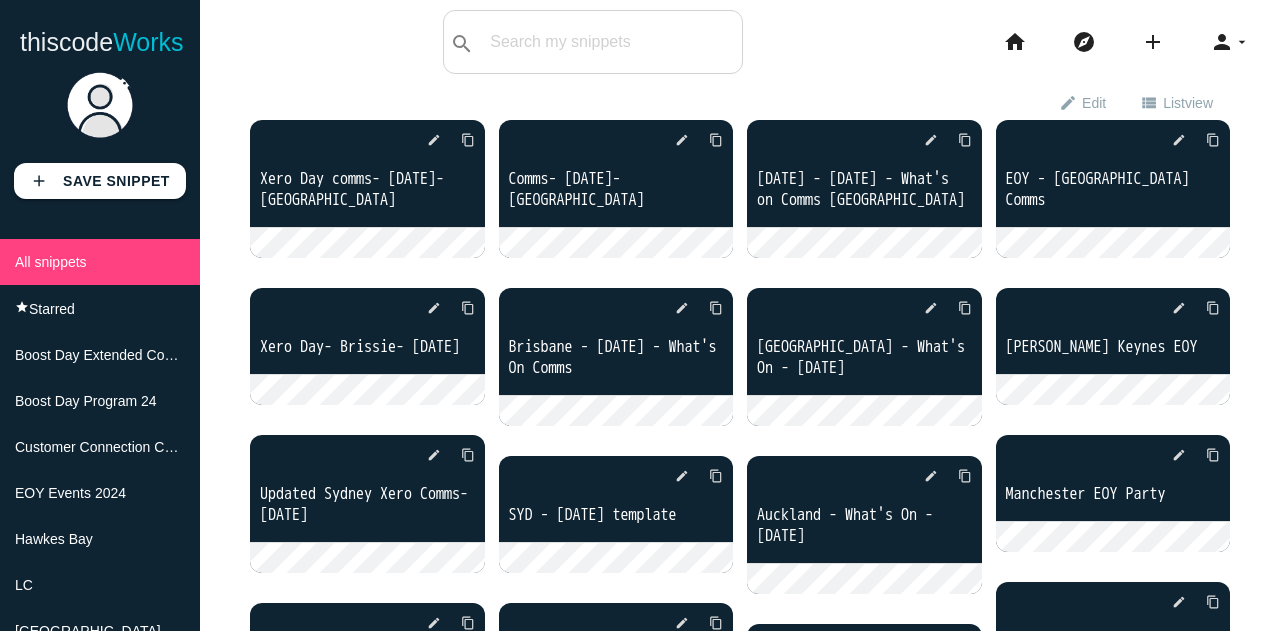 click on "add" at bounding box center (1153, 42) 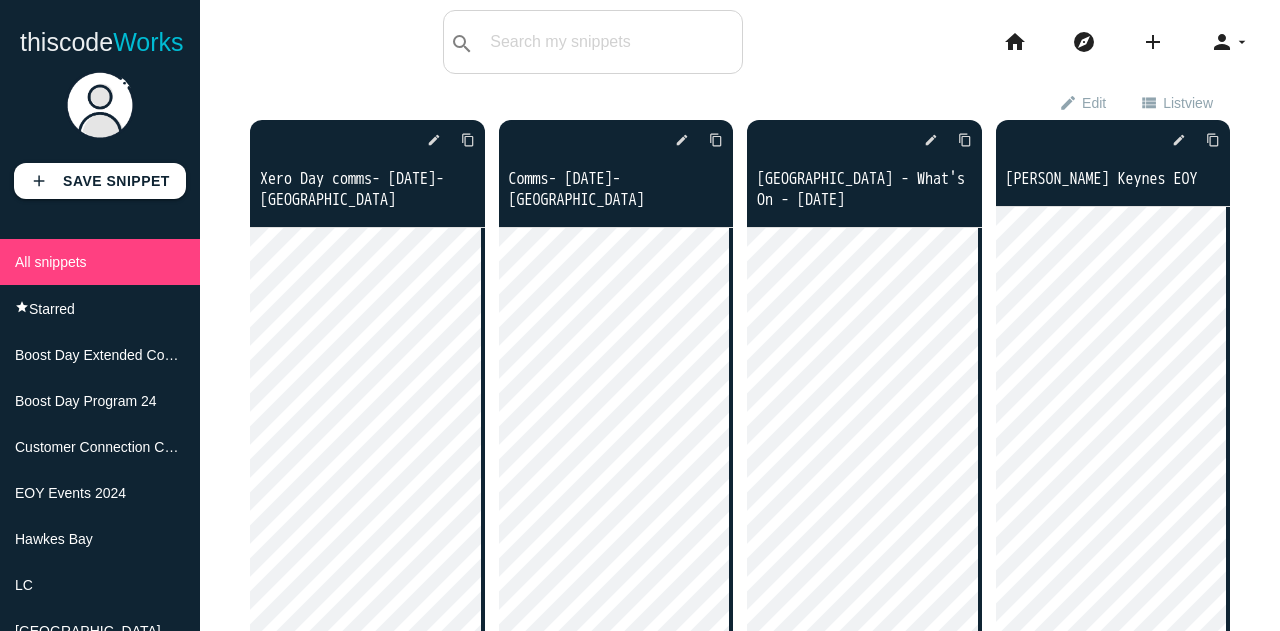 scroll, scrollTop: 0, scrollLeft: 0, axis: both 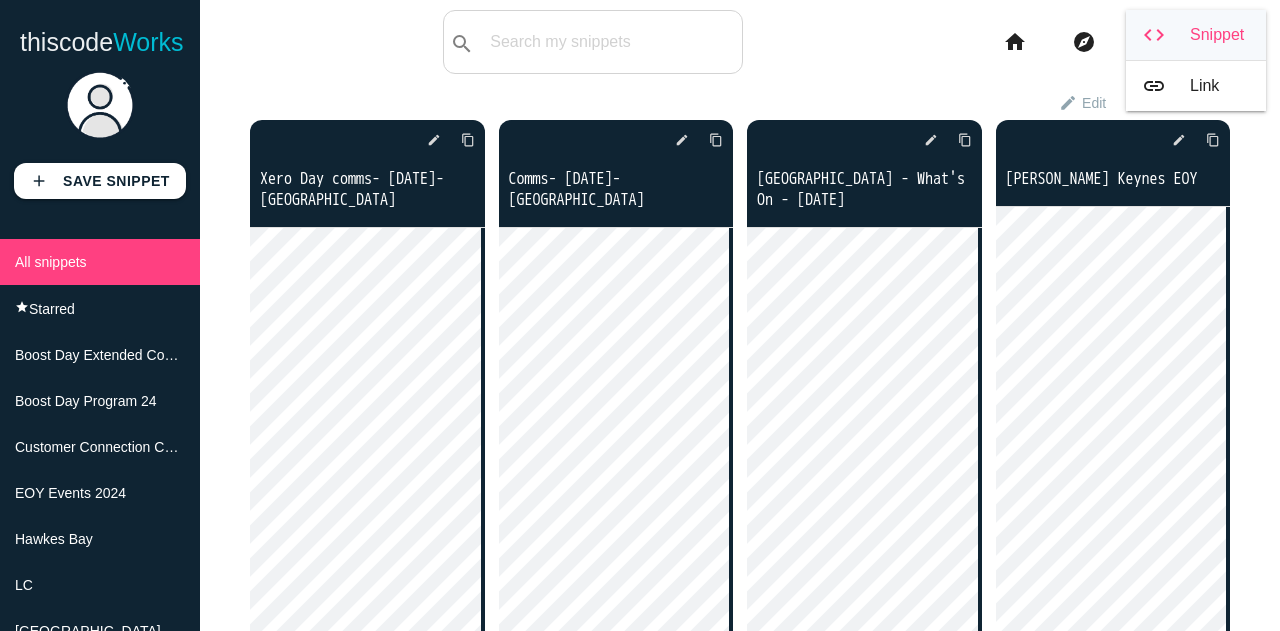 click on "code Snippet" at bounding box center [1196, 35] 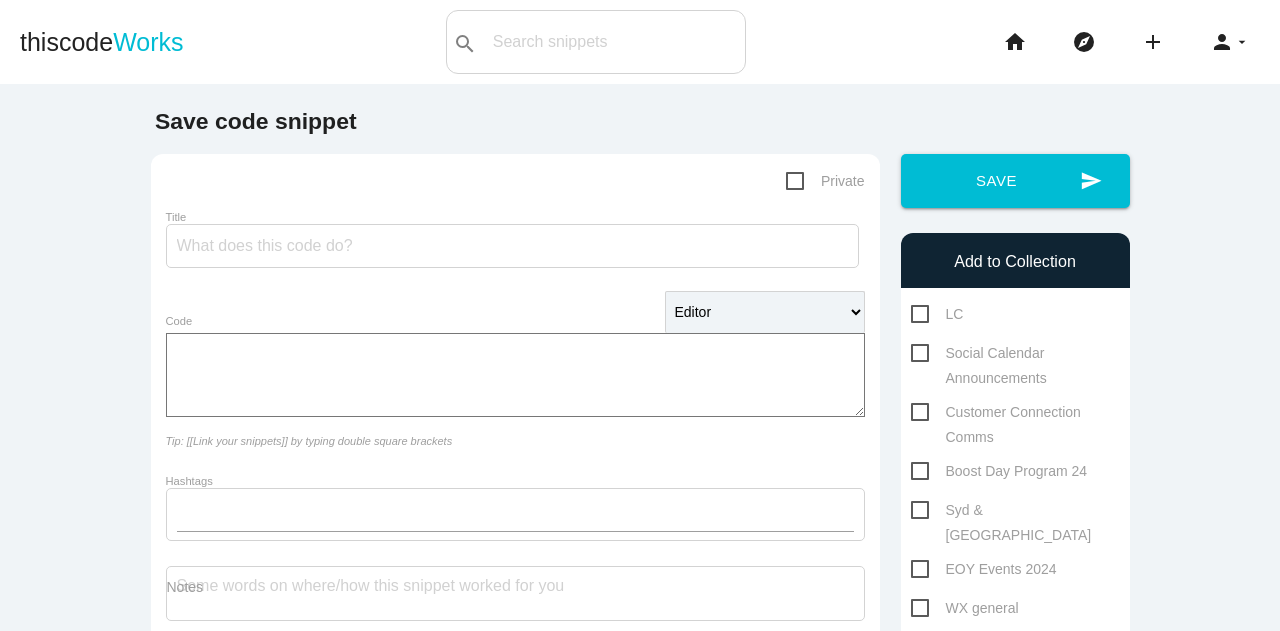 scroll, scrollTop: 0, scrollLeft: 0, axis: both 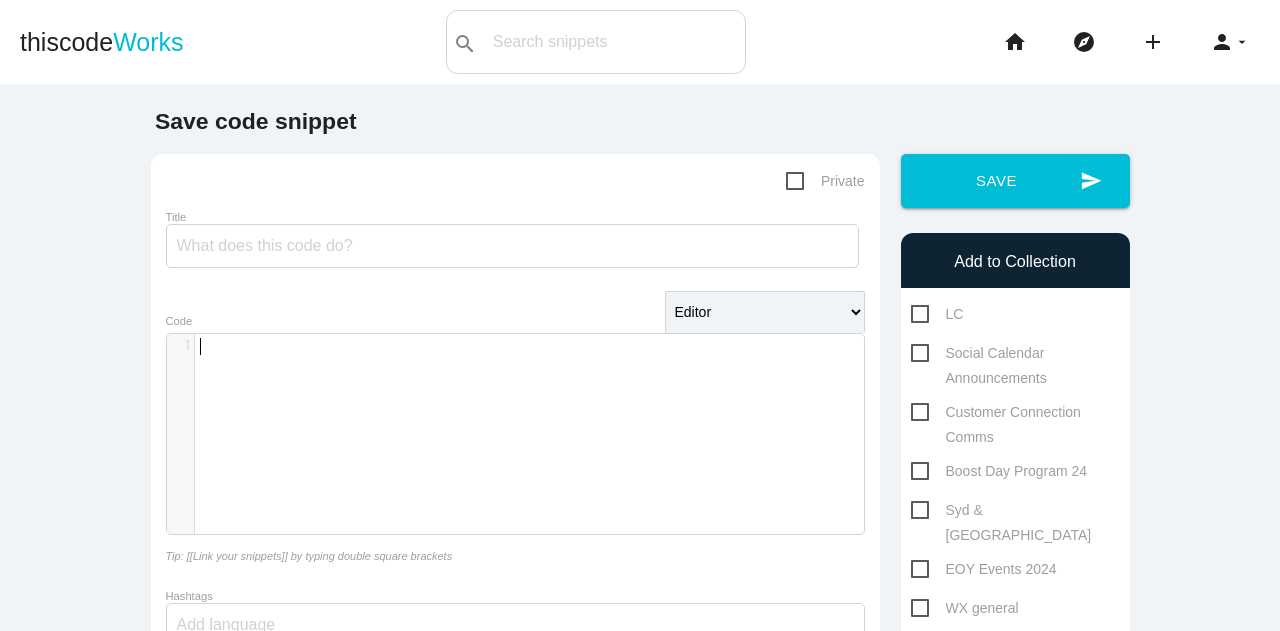 click on "​ x   1 ​" at bounding box center [530, 449] 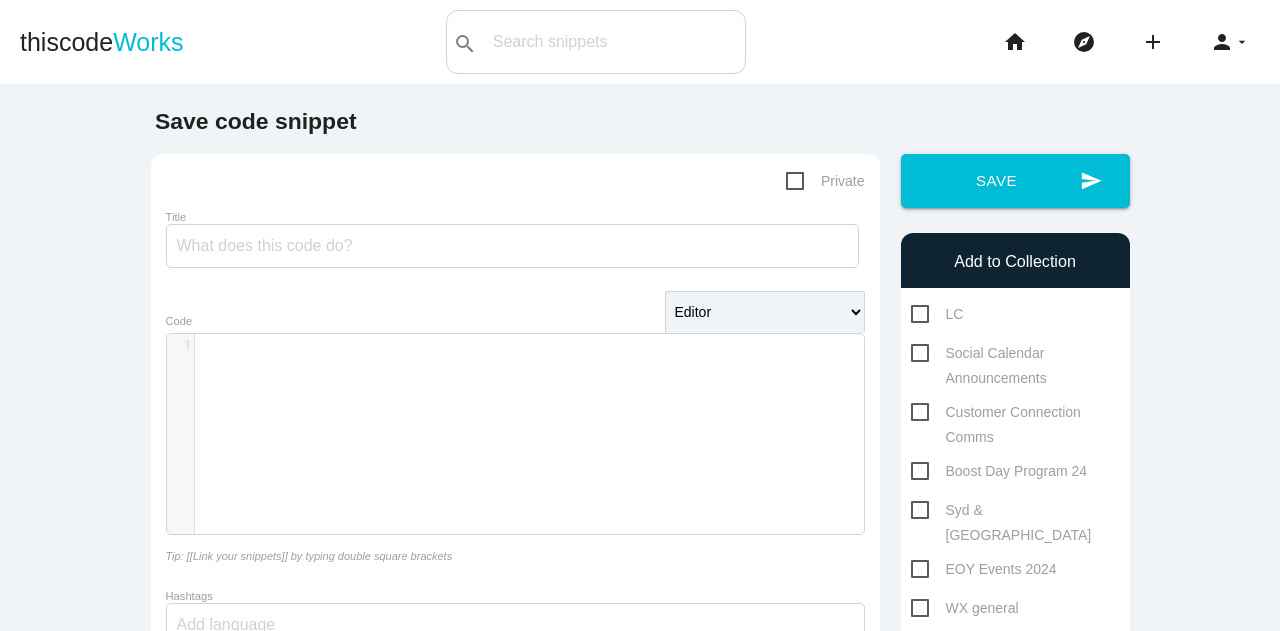 click on "​ x   1 ​" at bounding box center [530, 449] 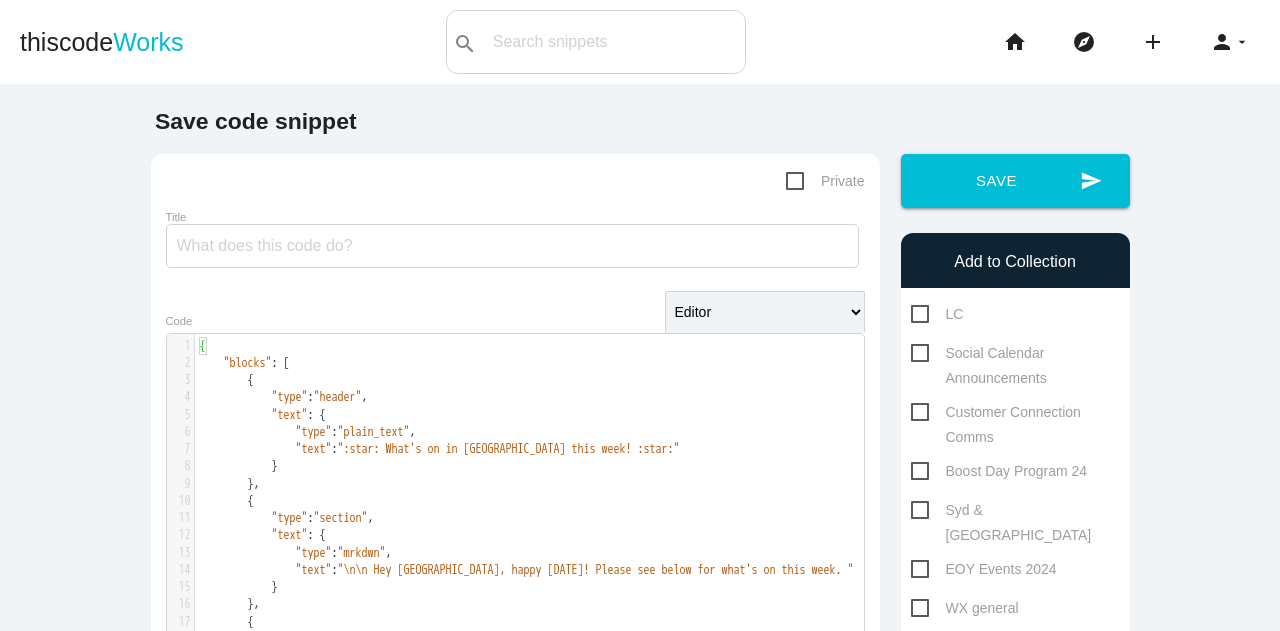 scroll, scrollTop: 0, scrollLeft: 0, axis: both 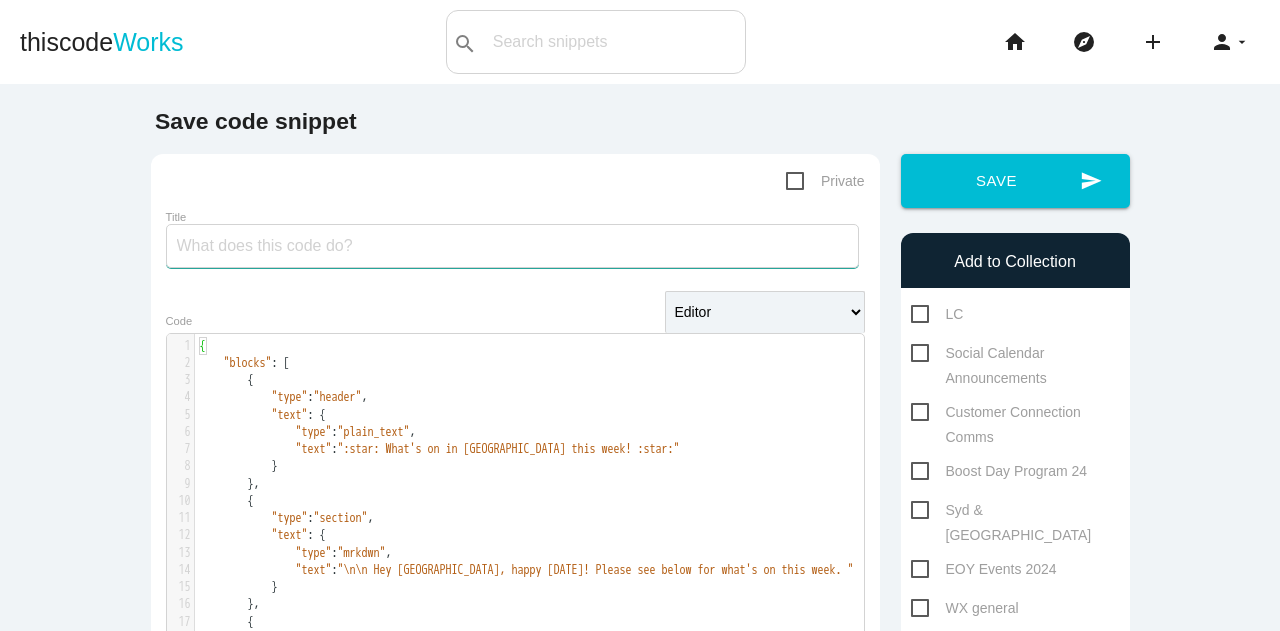 click on "Title" at bounding box center [512, 246] 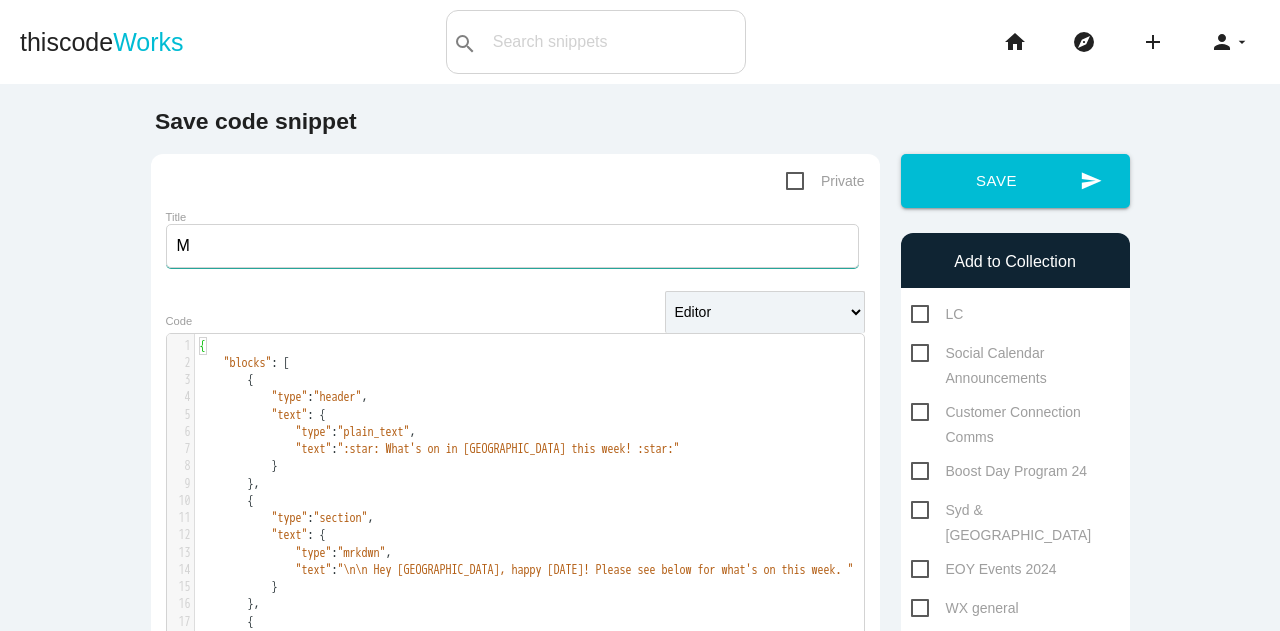 type 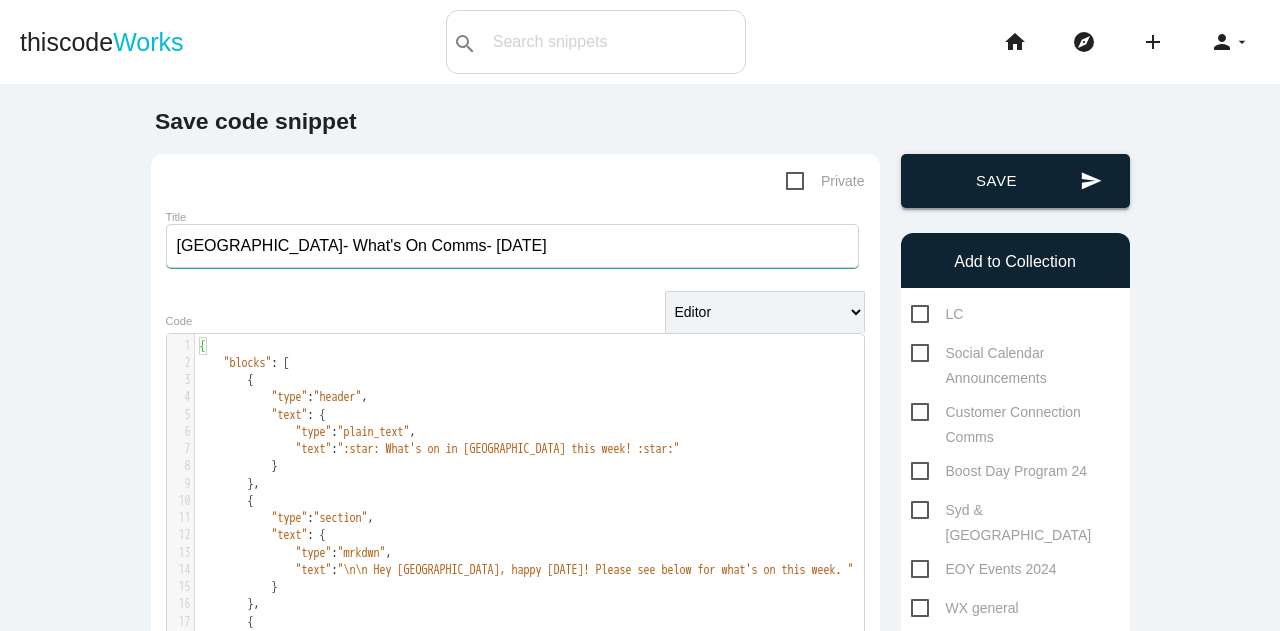 type on "[GEOGRAPHIC_DATA]- What's On Comms- [DATE]" 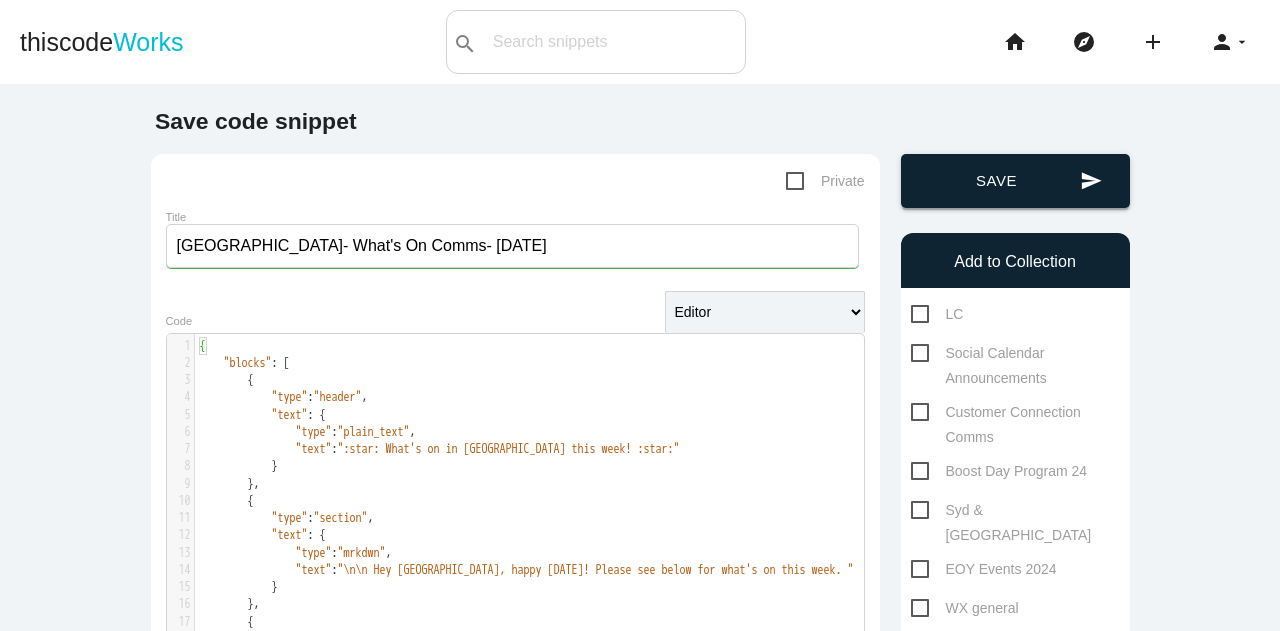 click on "send Save" at bounding box center [1015, 181] 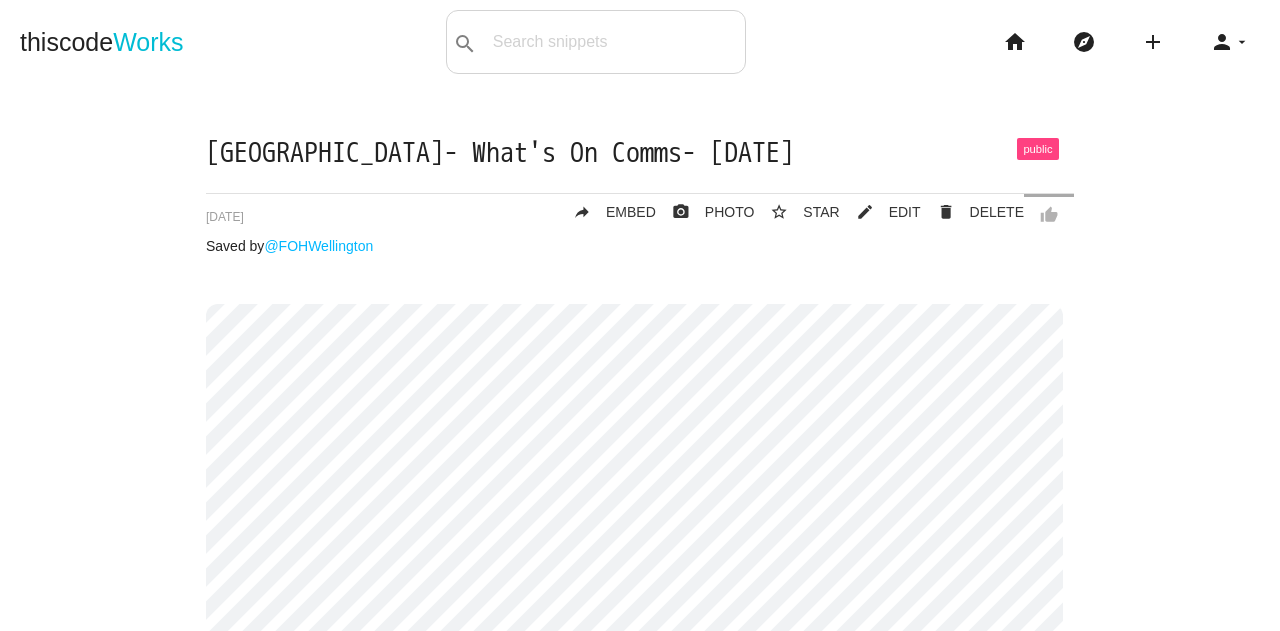 scroll, scrollTop: 0, scrollLeft: 0, axis: both 